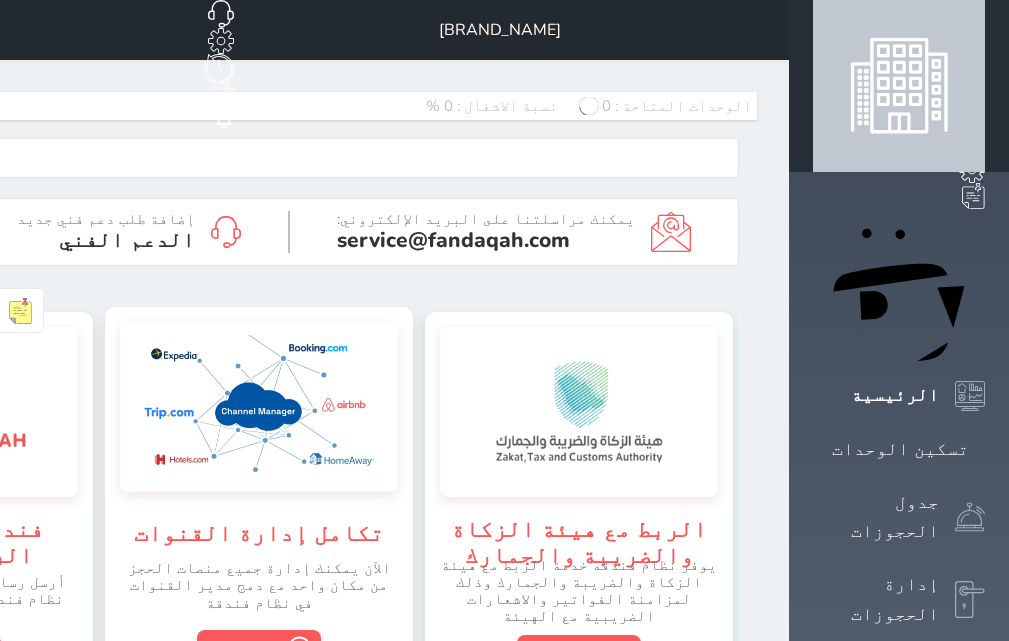 scroll, scrollTop: 0, scrollLeft: 0, axis: both 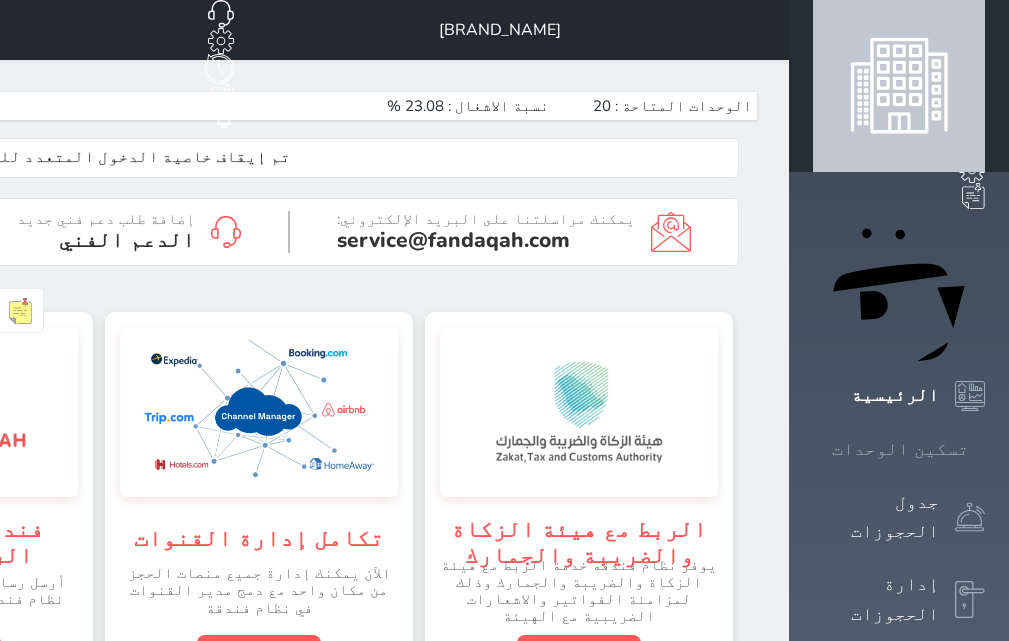 click on "تسكين الوحدات" at bounding box center (900, 449) 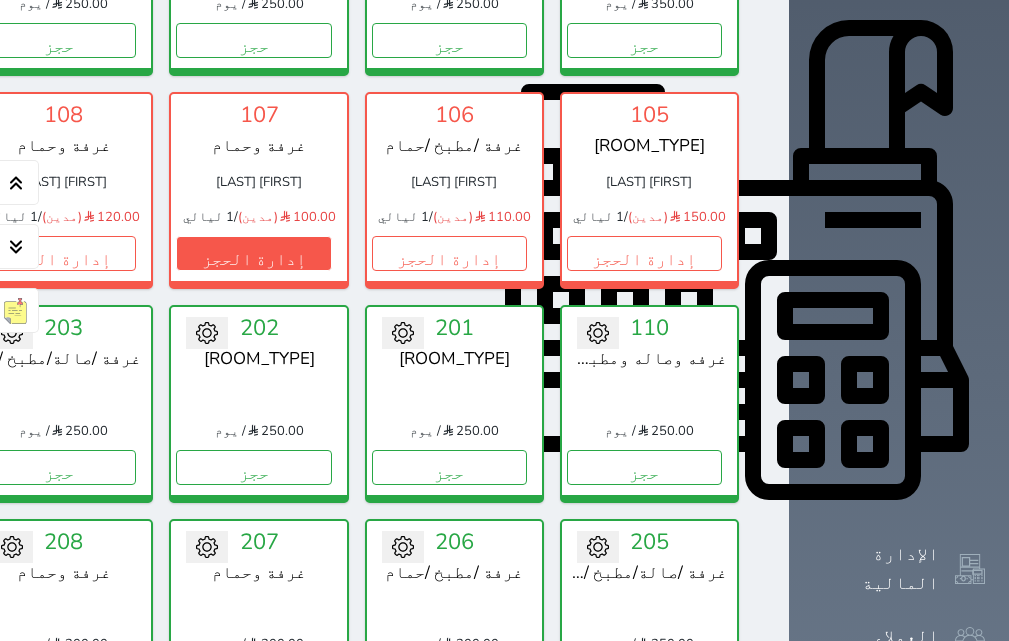 scroll, scrollTop: 678, scrollLeft: 0, axis: vertical 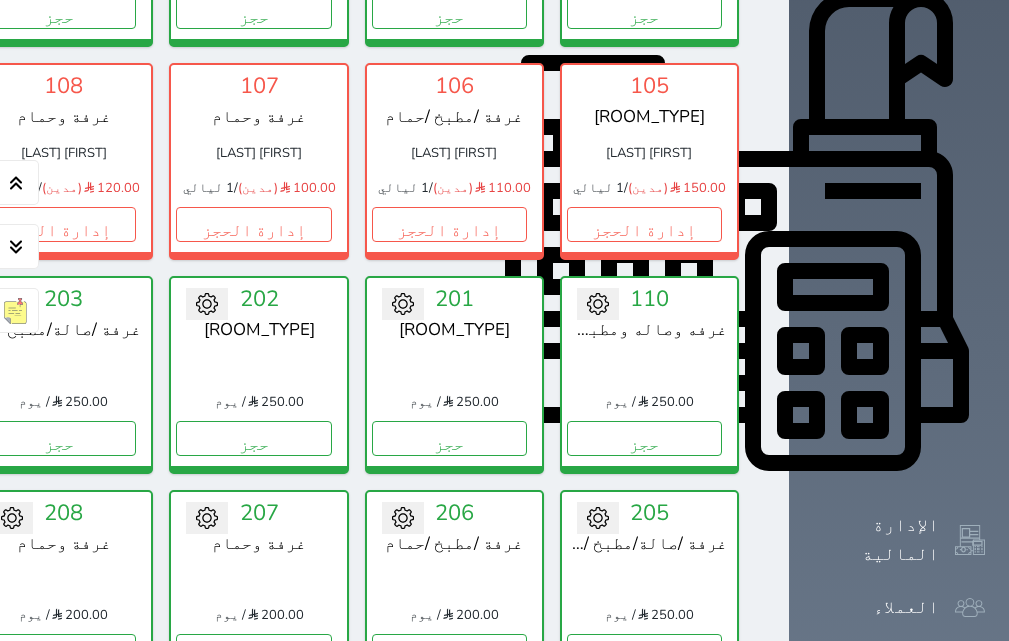 click 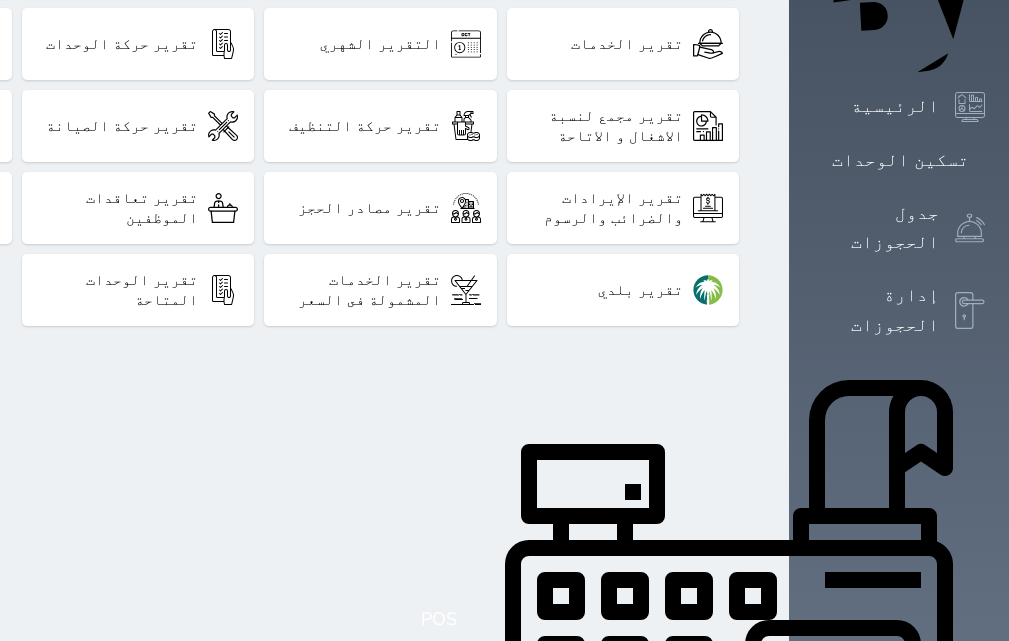 scroll, scrollTop: 300, scrollLeft: 0, axis: vertical 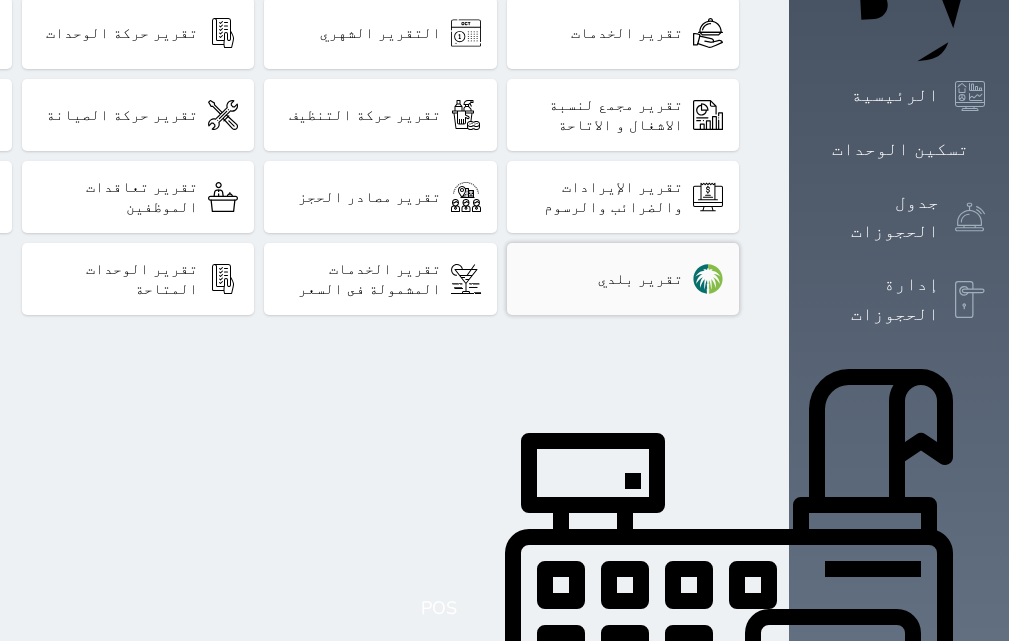 click on "تقرير بلدي" at bounding box center (623, 279) 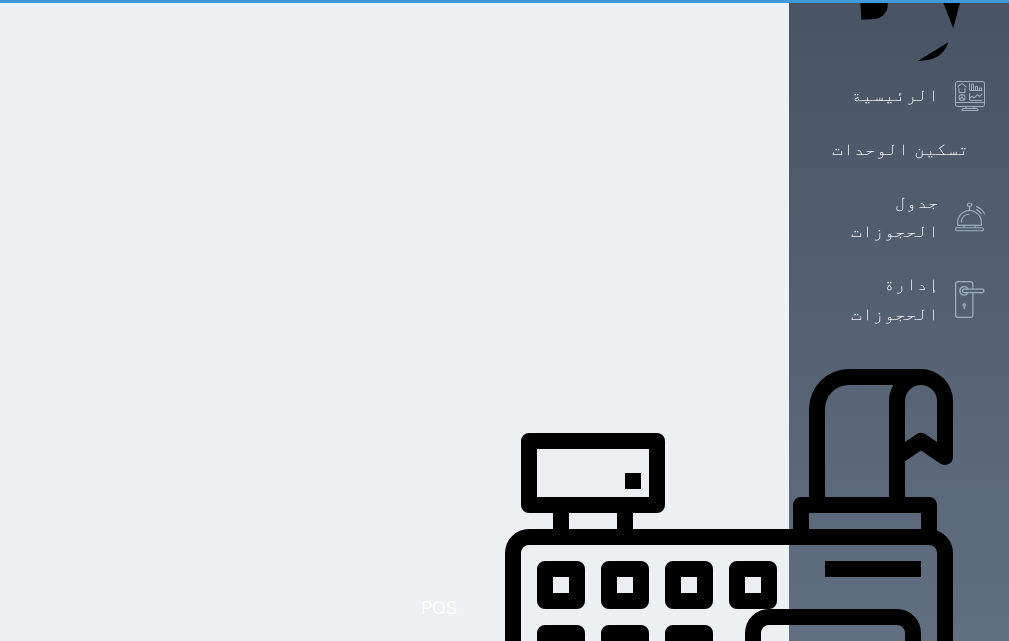 scroll, scrollTop: 0, scrollLeft: 0, axis: both 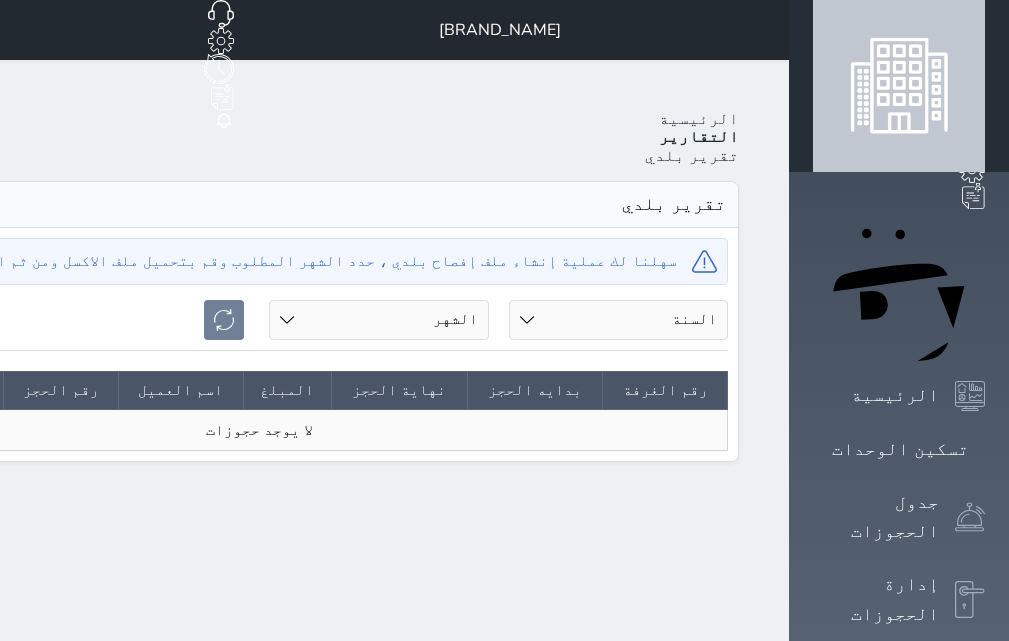 click on "الشهر   يناير فبراير مارس أبريل مايو يونيو يوليو أغسطس سبتمبر أكتوبر نوفمبر ديسمبر" at bounding box center (379, 320) 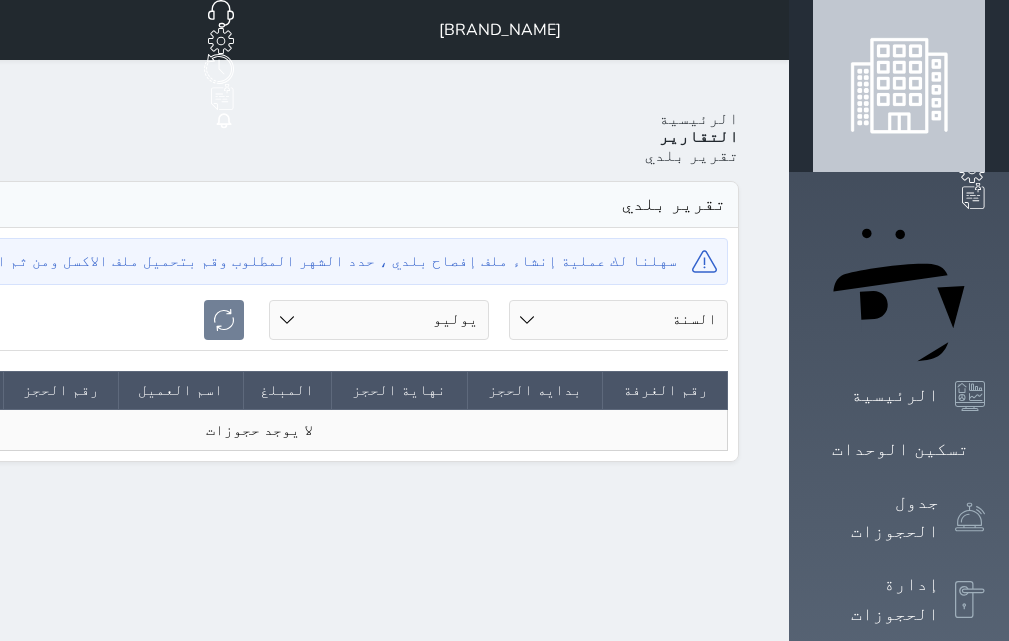 click on "الشهر   يناير فبراير مارس أبريل مايو يونيو يوليو أغسطس سبتمبر أكتوبر نوفمبر ديسمبر" at bounding box center (379, 320) 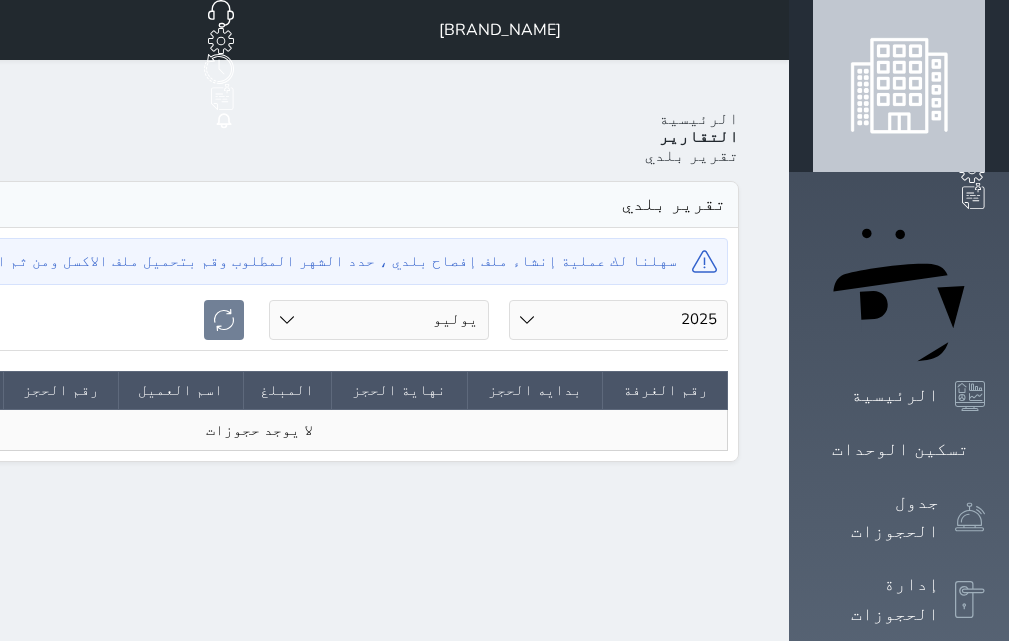 click on "السنة   2020 2021 2022 2023 2024 2025" at bounding box center [619, 320] 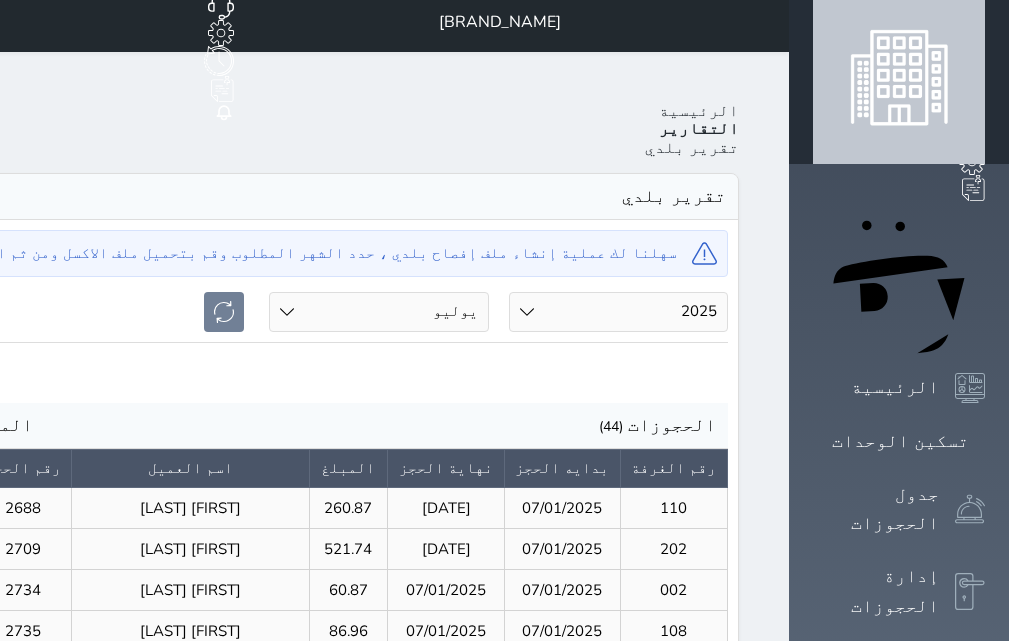scroll, scrollTop: 0, scrollLeft: 0, axis: both 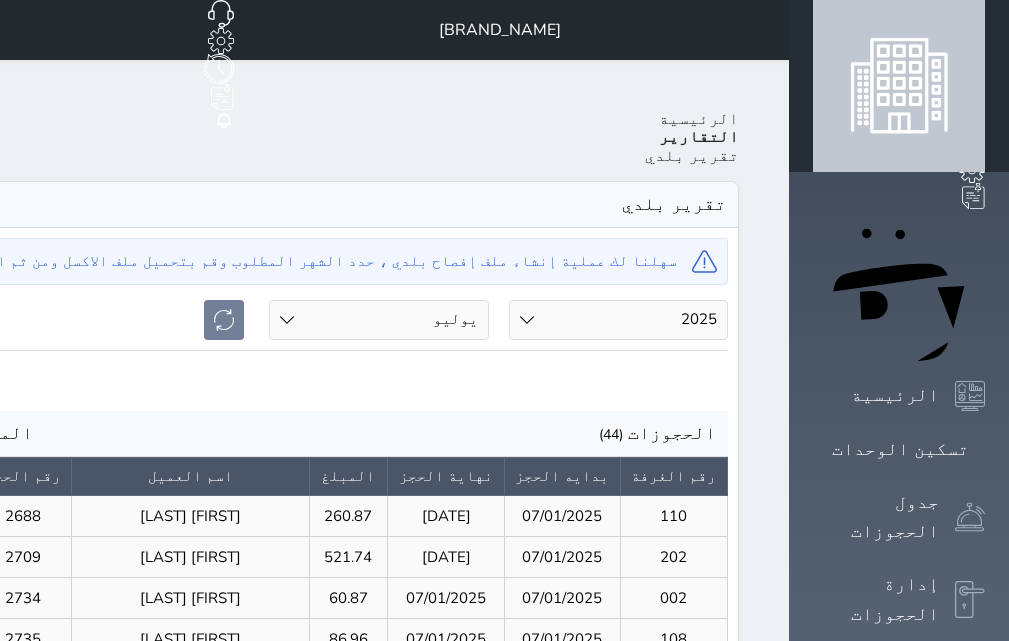 click at bounding box center [-155, 386] 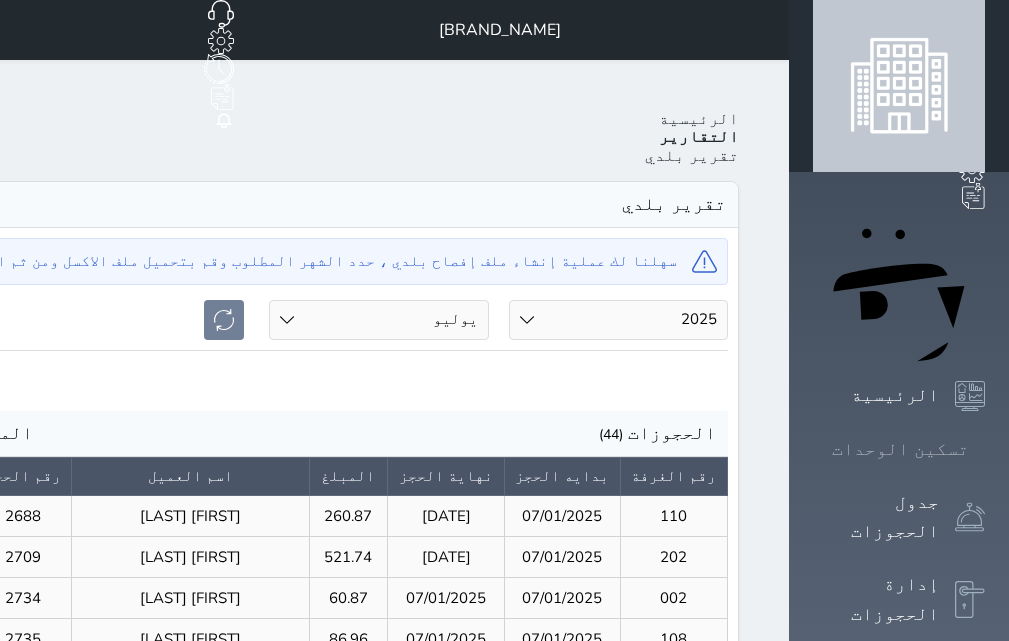 click on "تسكين الوحدات" at bounding box center [900, 449] 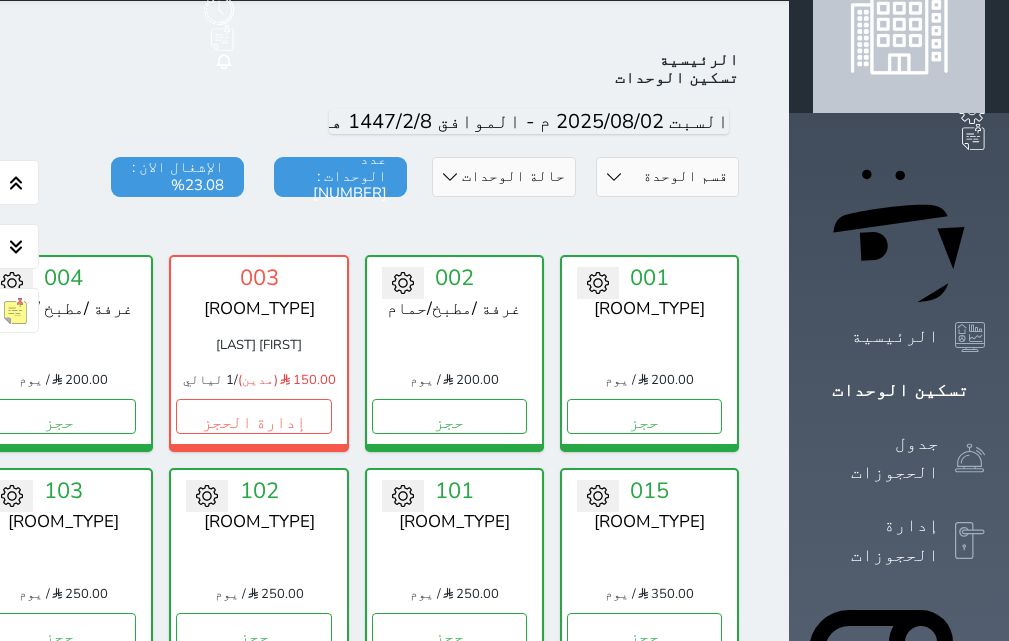 scroll, scrollTop: 0, scrollLeft: 0, axis: both 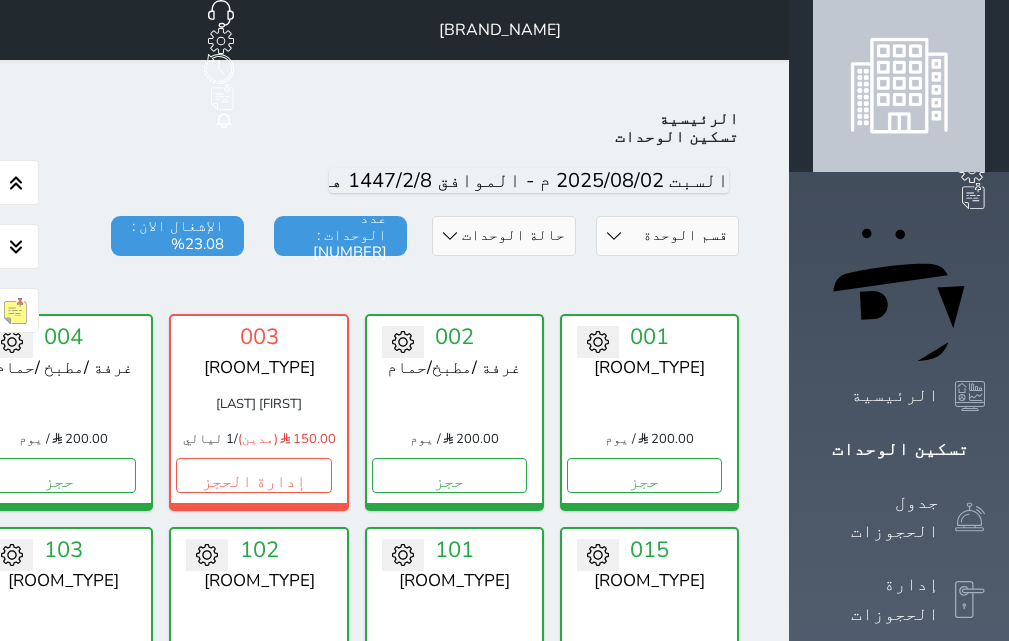 click on "اليوم" at bounding box center (-180, 181) 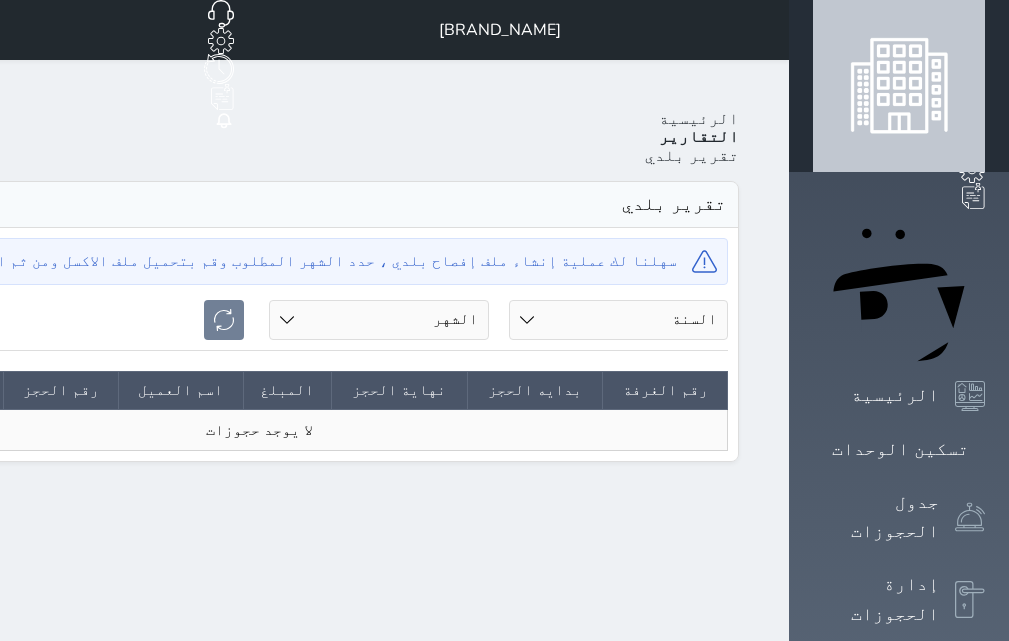 click on "[BRAND_NAME]
حجز جماعي جديد   حجز جديد   غير مرتبط مع منصة زاتكا المرحلة الثانية   مرتبط مع شموس   مرتبط مع المنصة الوطنية للرصد السياحي             إشعار   الغرفة   النزيل   المصدر
[FIRST] [LAST]
الرئيسية التقارير تقرير بلدي   تقرير بلدي   سهلنا لك عملية إنشاء ملف إفصاح بلدي ، حدد الشهر المطلوب وقم بتحميل ملف الاكسل ومن ثم ارفعه في بوابة بلدي
السنة   2020 2021 2022 2023 2024 2025   الشهر   يناير فبراير مارس أبريل مايو يونيو يوليو أغسطس سبتمبر أكتوبر نوفمبر ديسمبر           undefined   رقم الغرفة   بدايه الحجز   نهاية الحجز   المبلغ   اسم العميل   رقم الحجز" at bounding box center (259, 824) 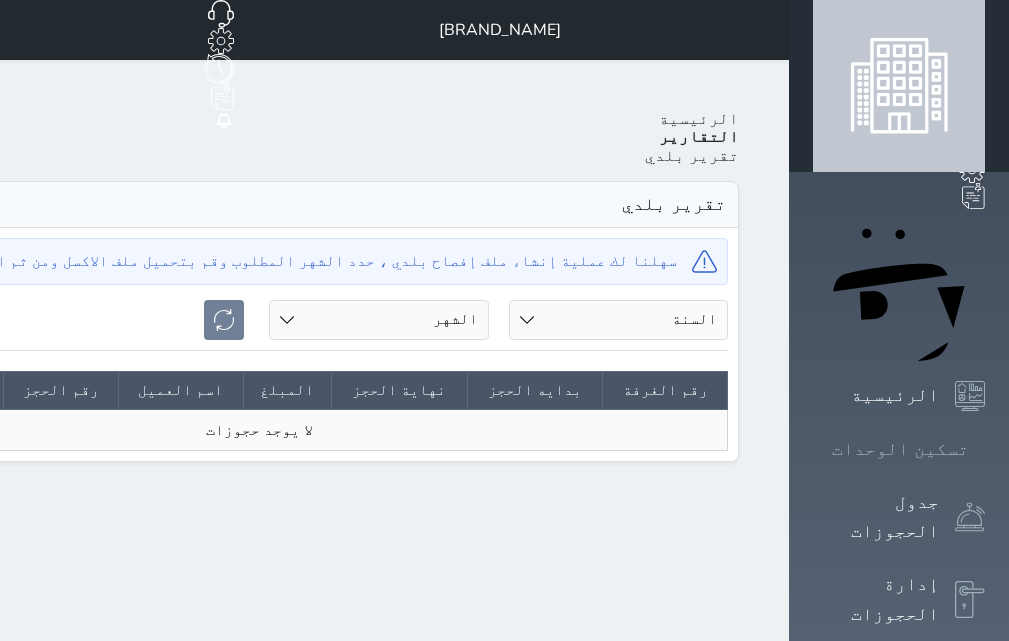 click on "تسكين الوحدات" at bounding box center [900, 449] 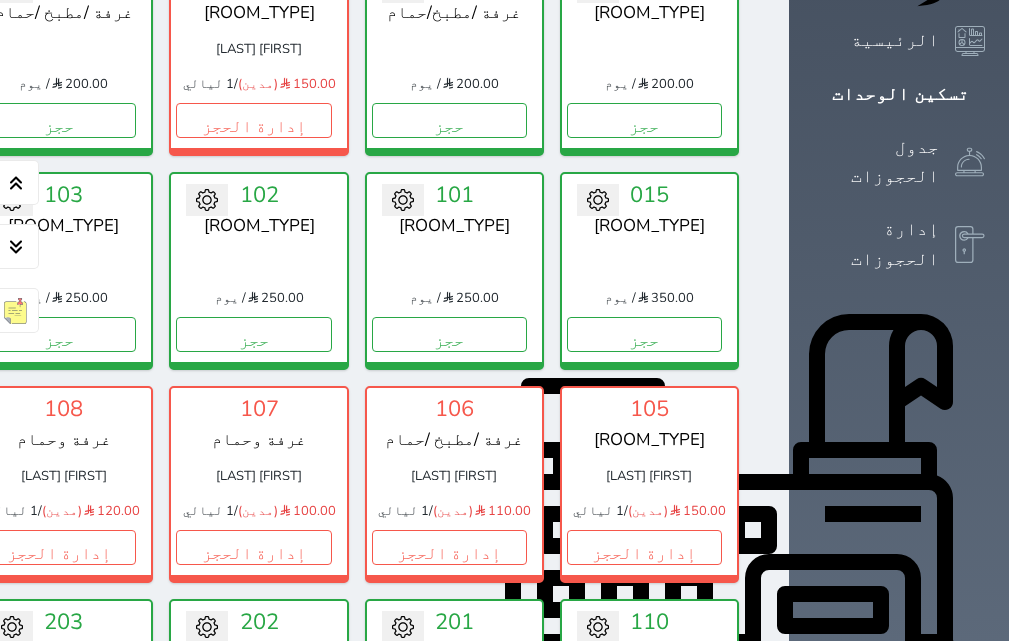 scroll, scrollTop: 378, scrollLeft: 0, axis: vertical 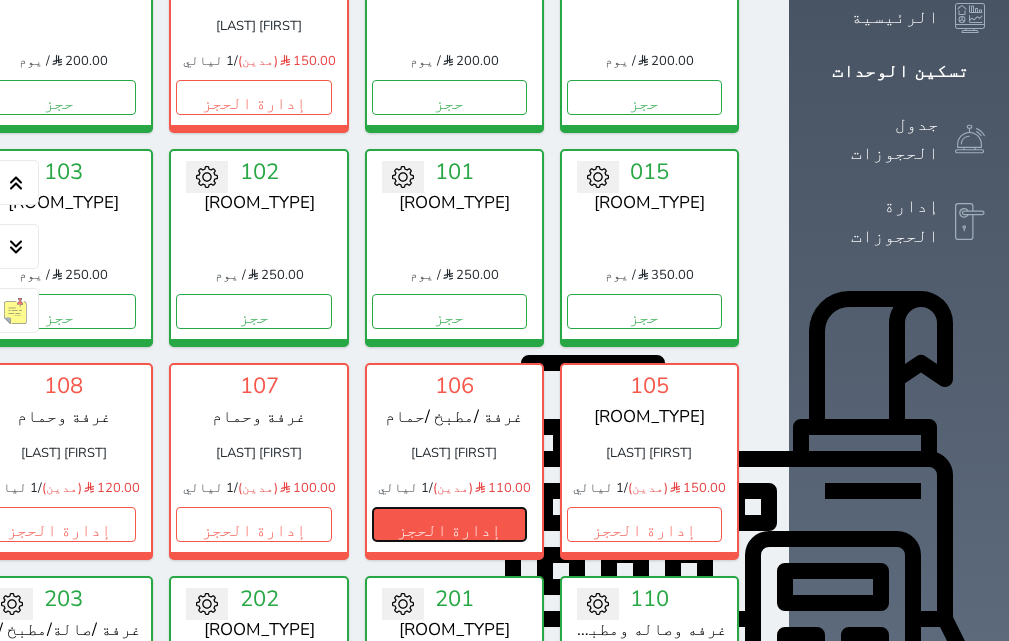 click on "إدارة الحجز" at bounding box center (449, 524) 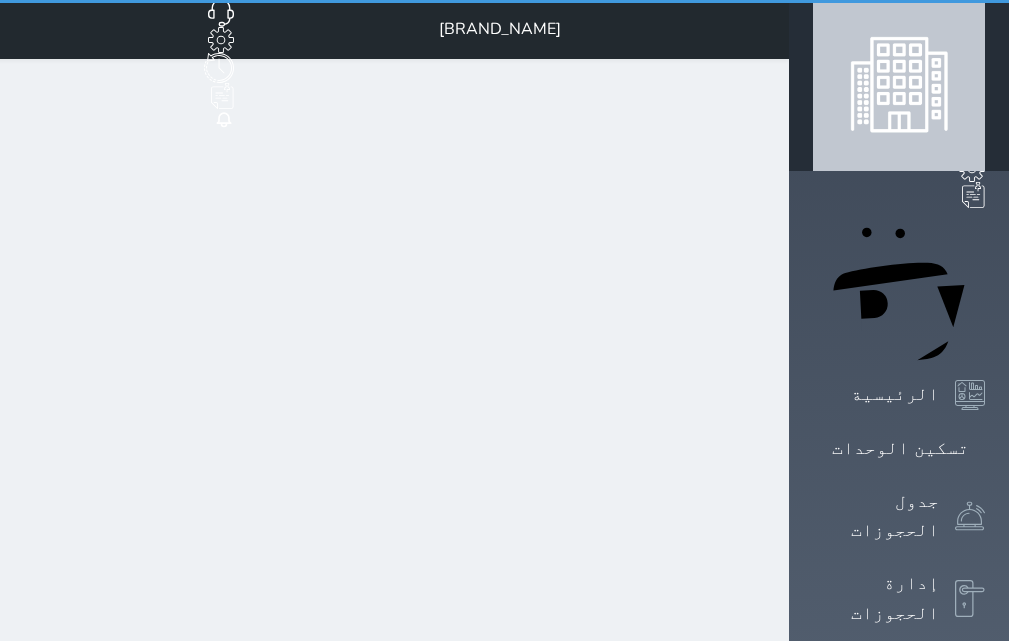 scroll, scrollTop: 0, scrollLeft: 0, axis: both 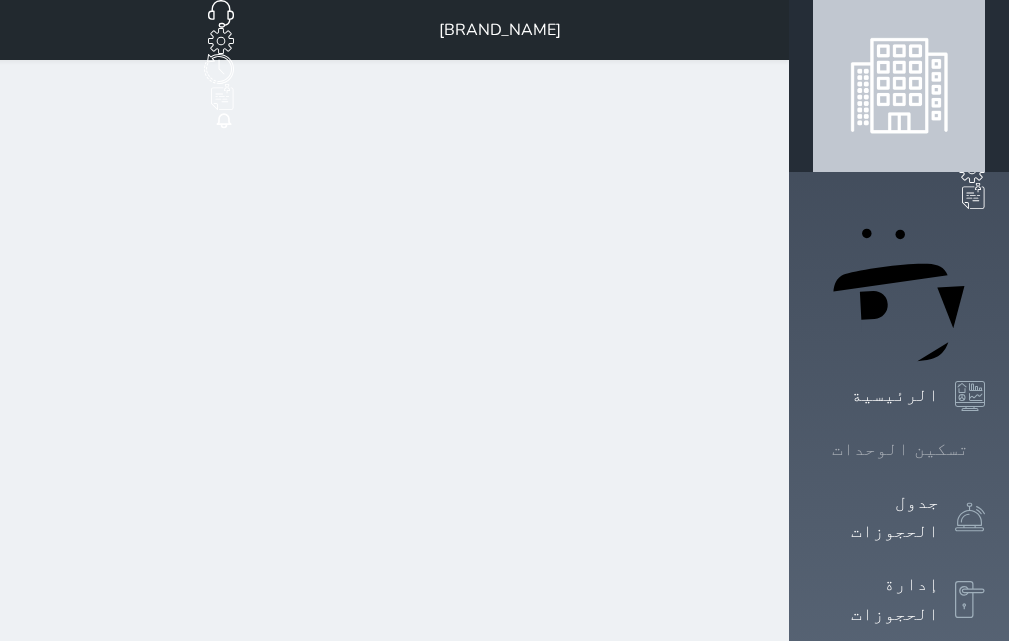 click on "تسكين الوحدات" at bounding box center (900, 449) 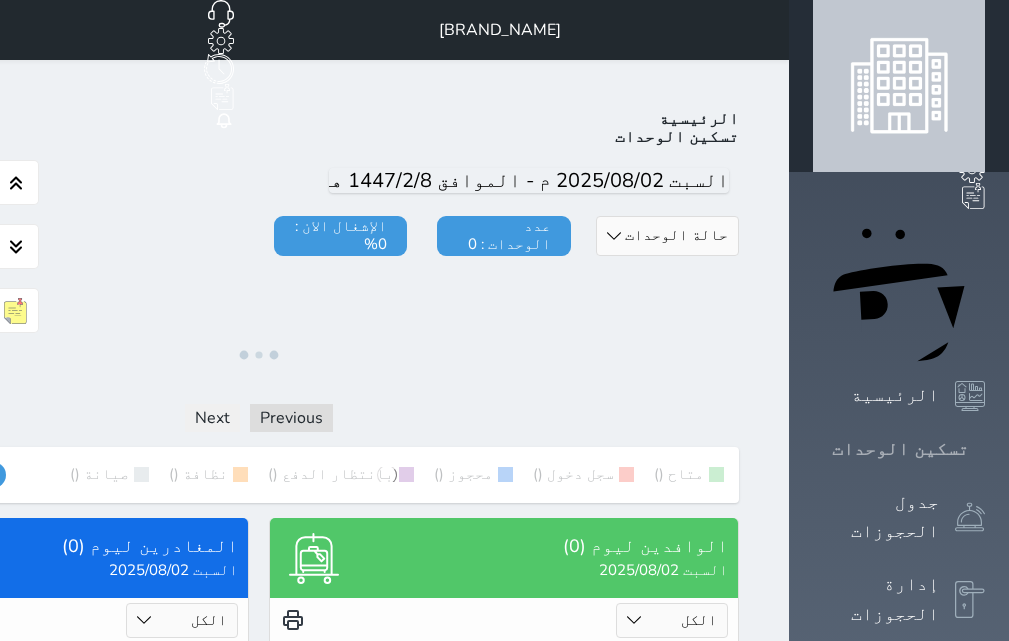 click on "تسكين الوحدات" at bounding box center [900, 449] 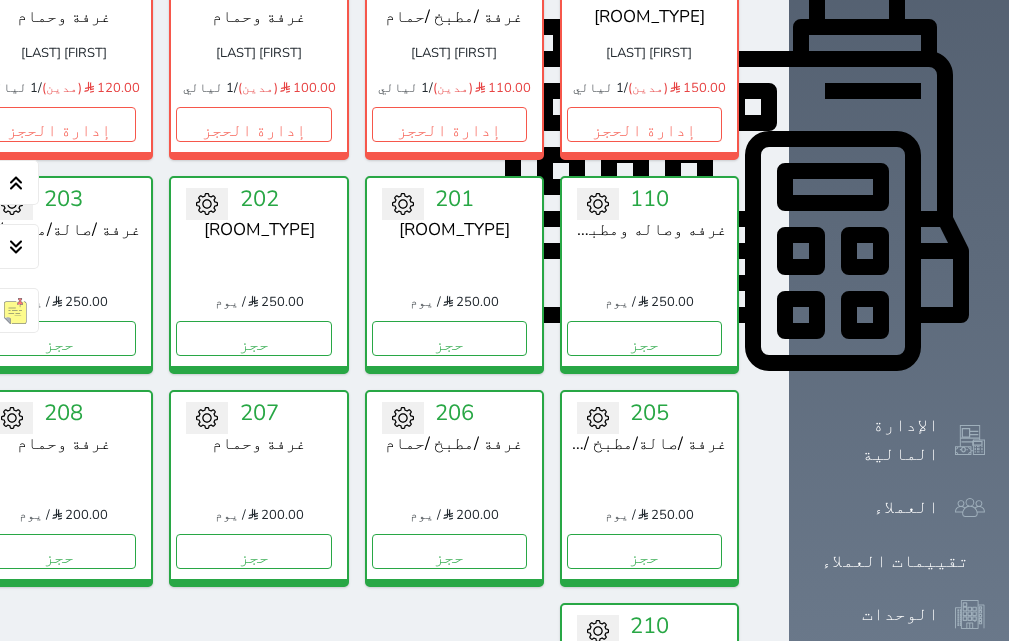 scroll, scrollTop: 678, scrollLeft: 0, axis: vertical 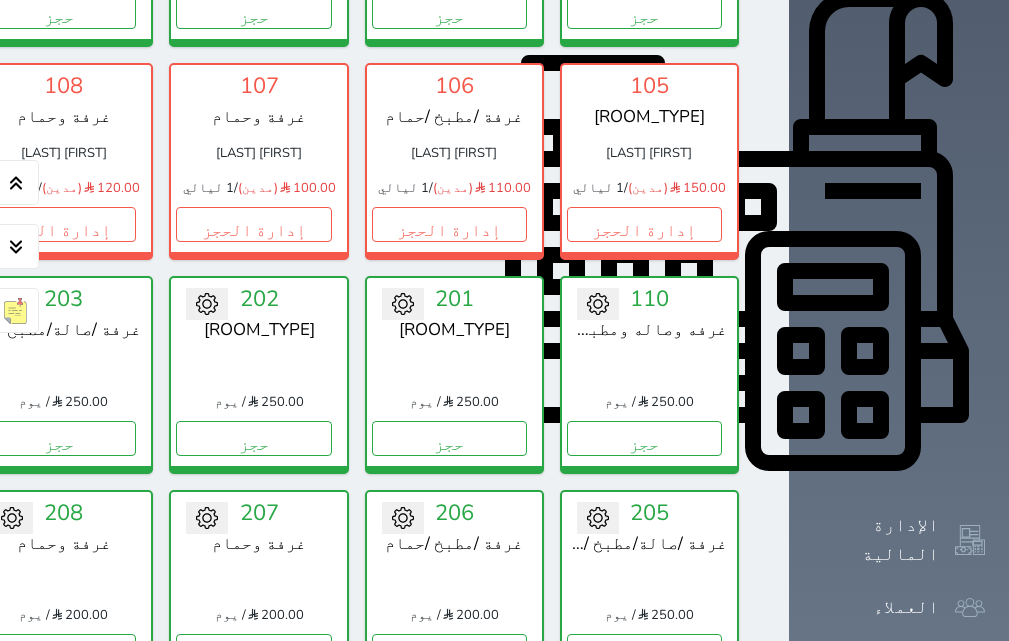 click 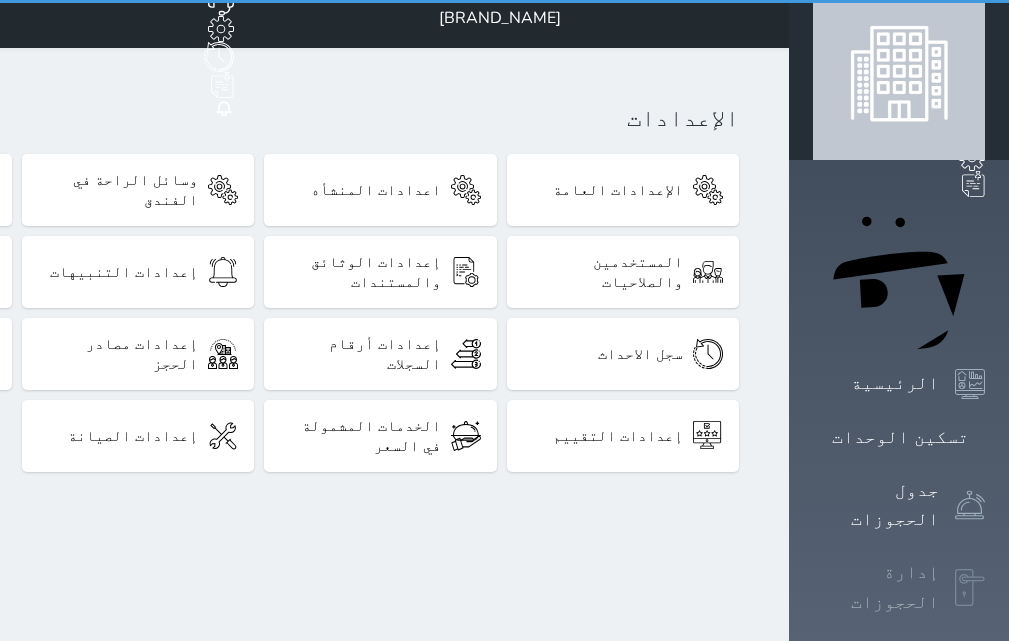 scroll, scrollTop: 0, scrollLeft: 0, axis: both 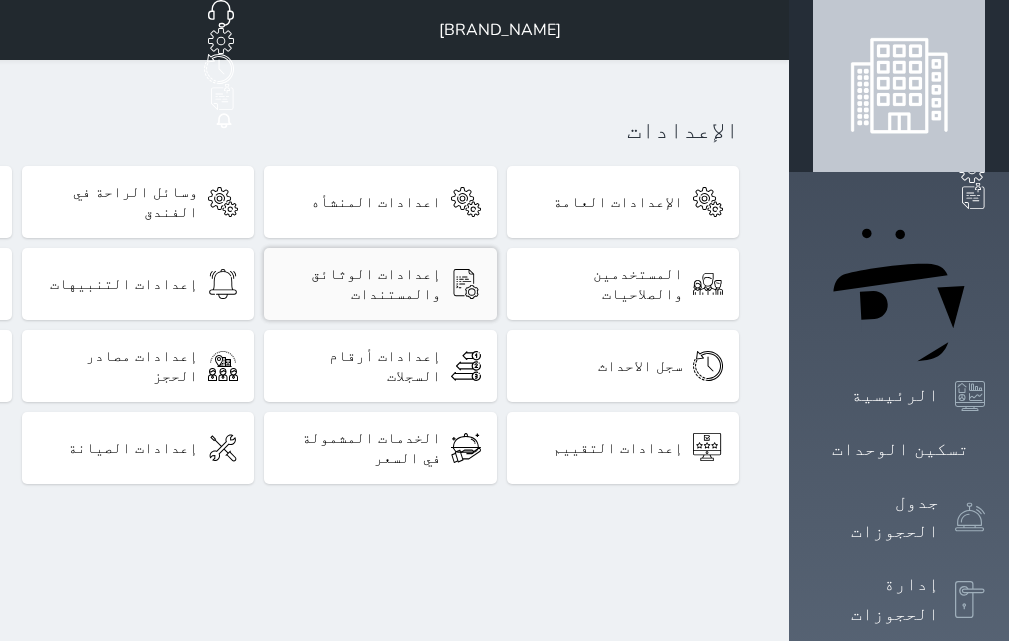 drag, startPoint x: 224, startPoint y: 252, endPoint x: 241, endPoint y: 263, distance: 20.248457 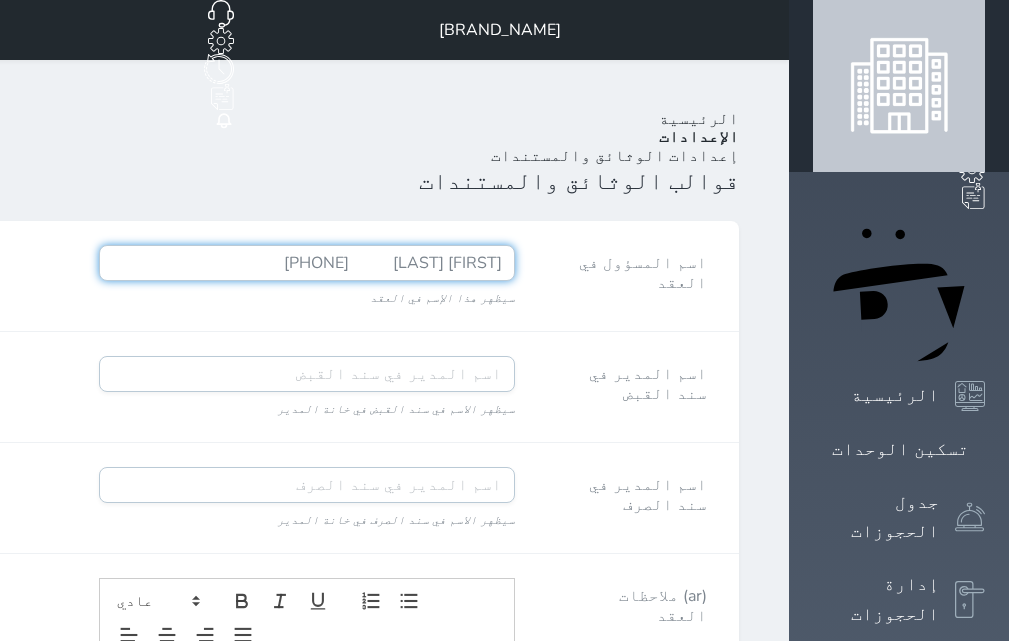 drag, startPoint x: 449, startPoint y: 192, endPoint x: 695, endPoint y: 186, distance: 246.07317 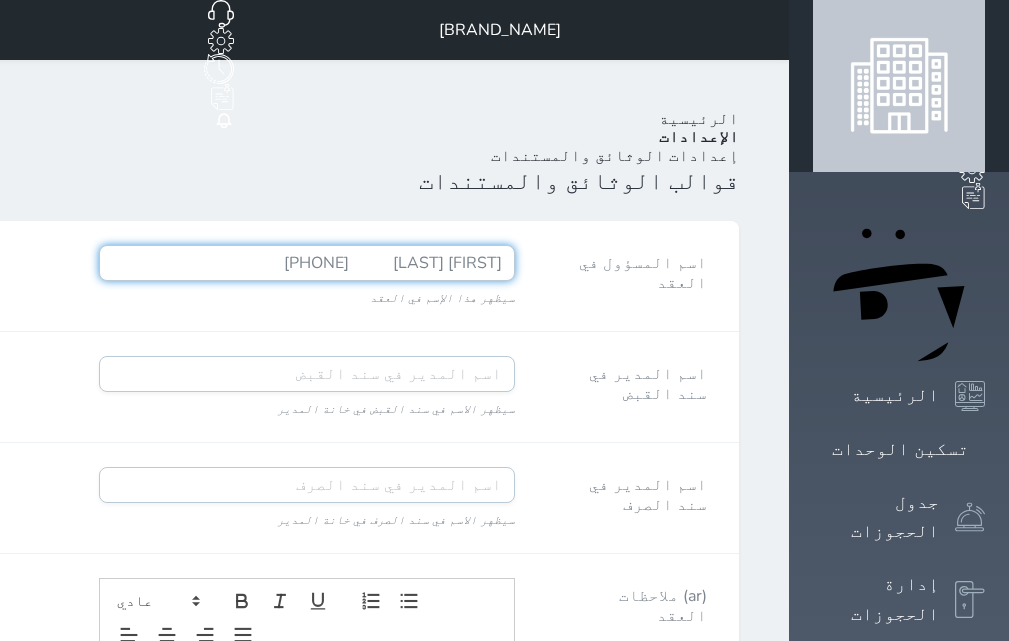 click on "[FIRST]           [PHONE]      سيظهر هذا الإسم في العقد" at bounding box center (307, 276) 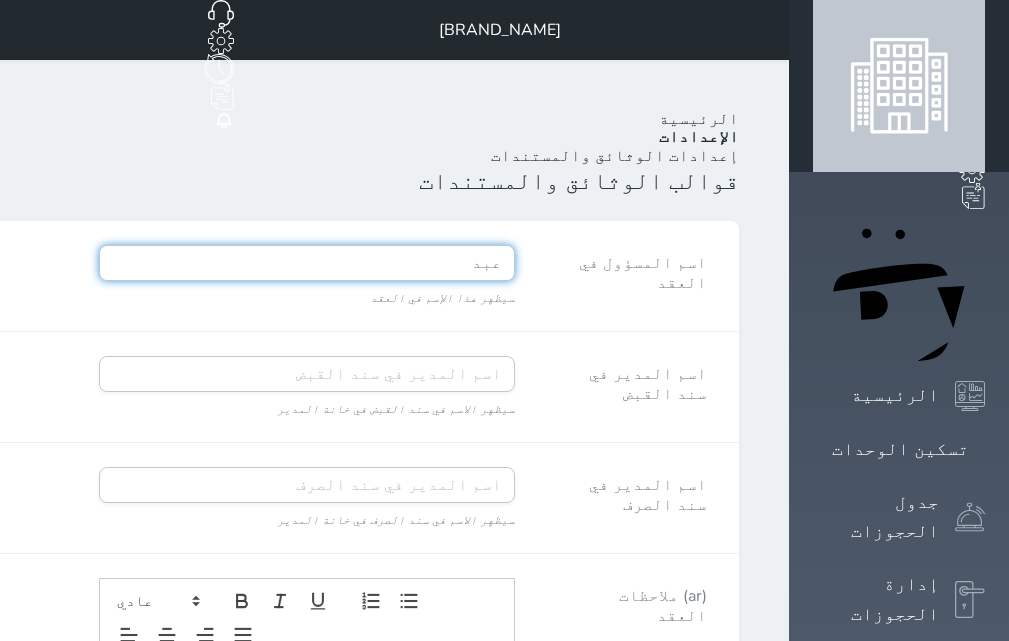 type on "[FIRST]   [PHONE]" 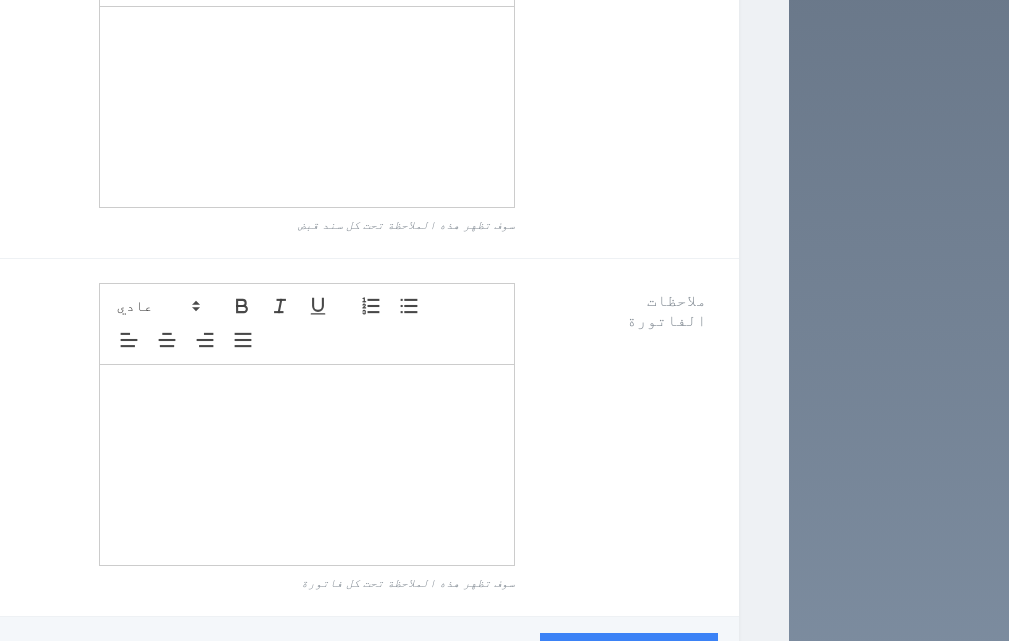 scroll, scrollTop: 1733, scrollLeft: 0, axis: vertical 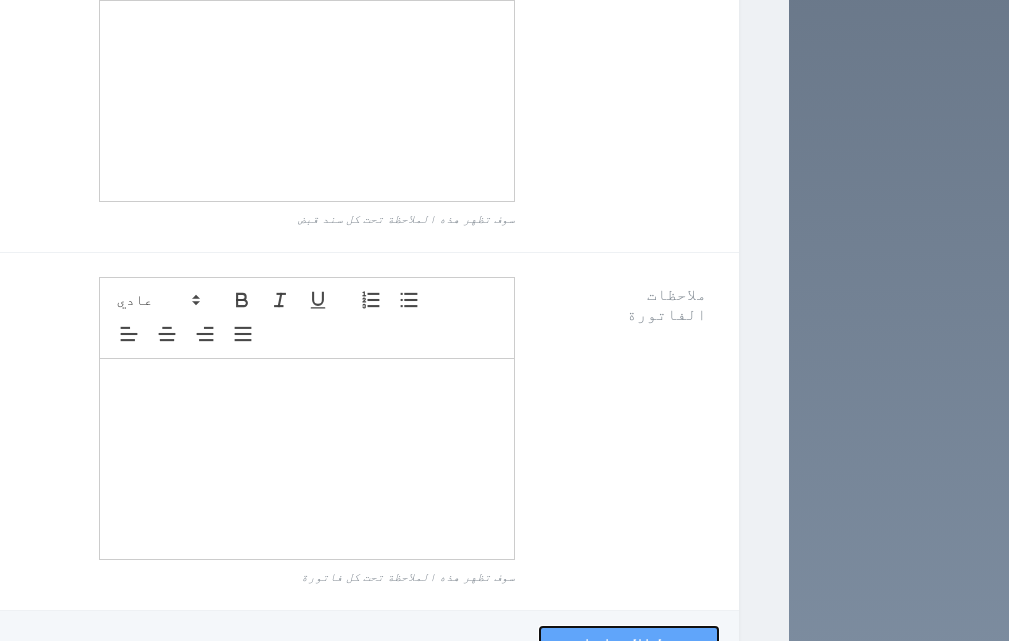 click on "حفظ الإعدادات" at bounding box center [629, 644] 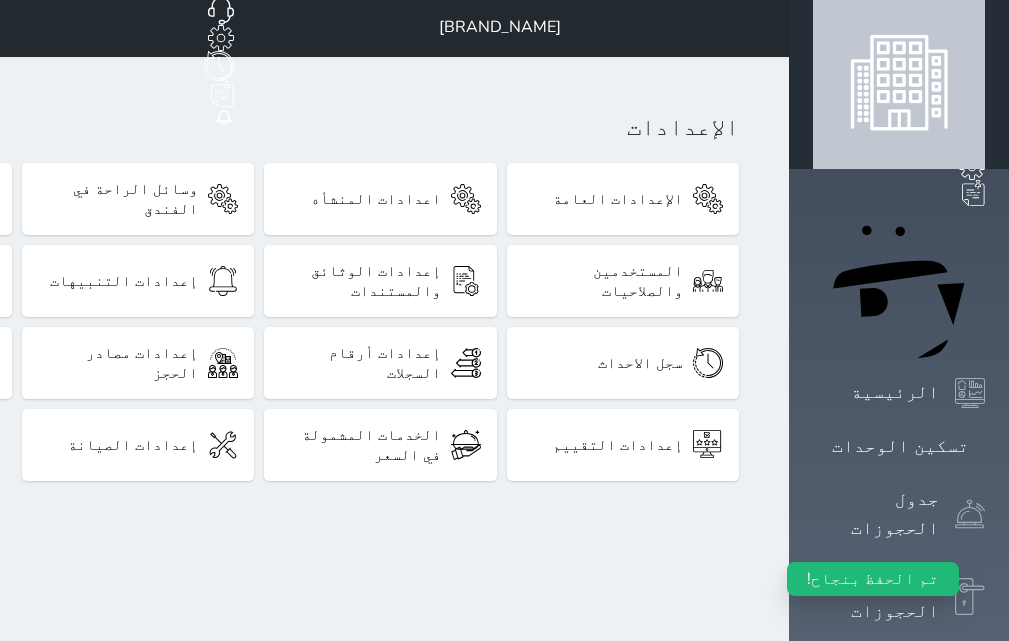 scroll, scrollTop: 0, scrollLeft: 0, axis: both 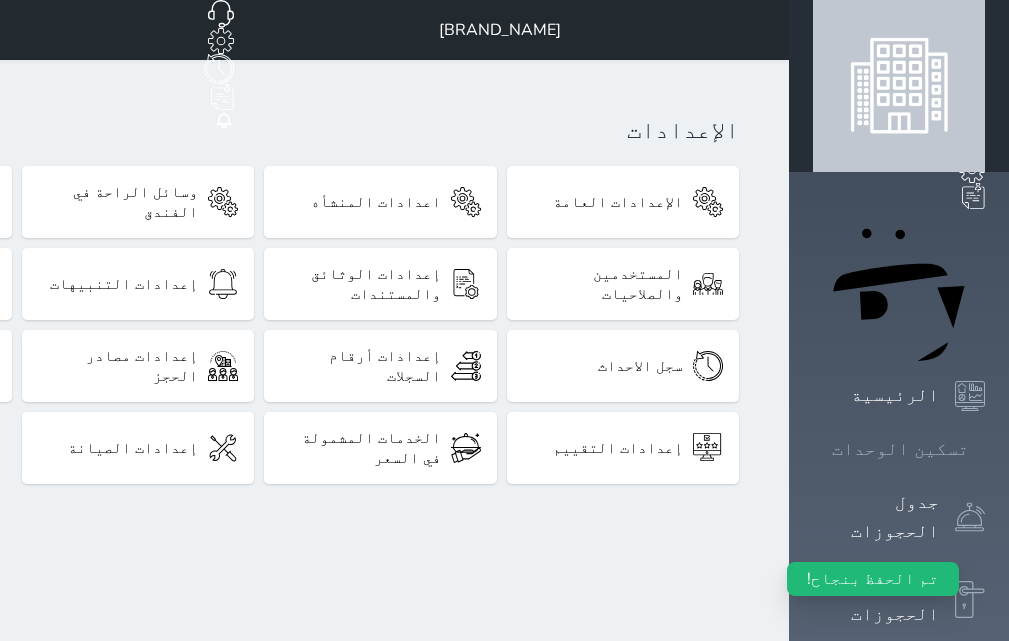 click on "تسكين الوحدات" at bounding box center (900, 449) 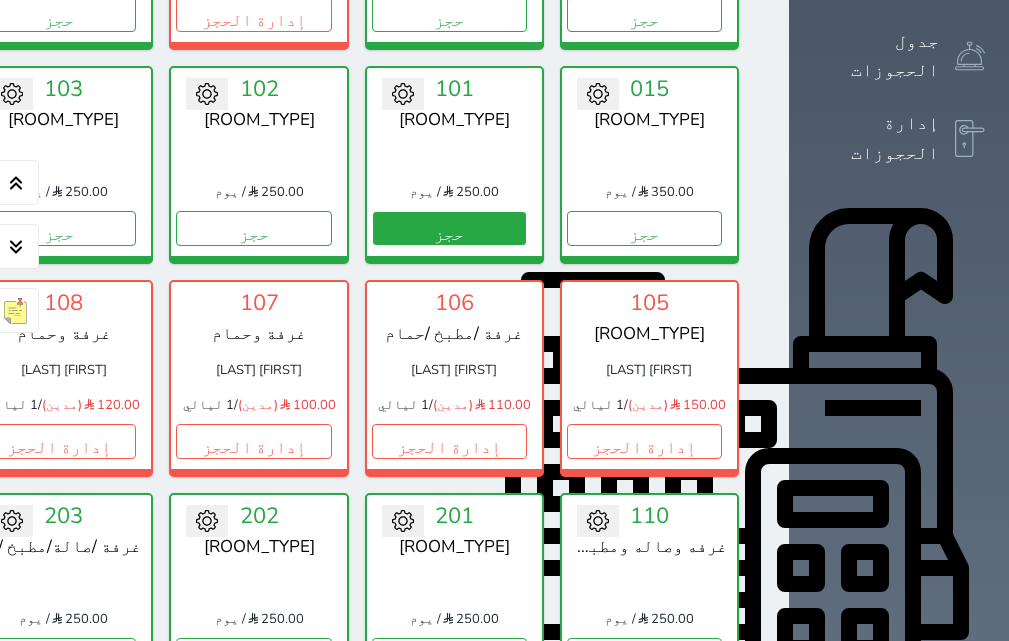 scroll, scrollTop: 478, scrollLeft: 0, axis: vertical 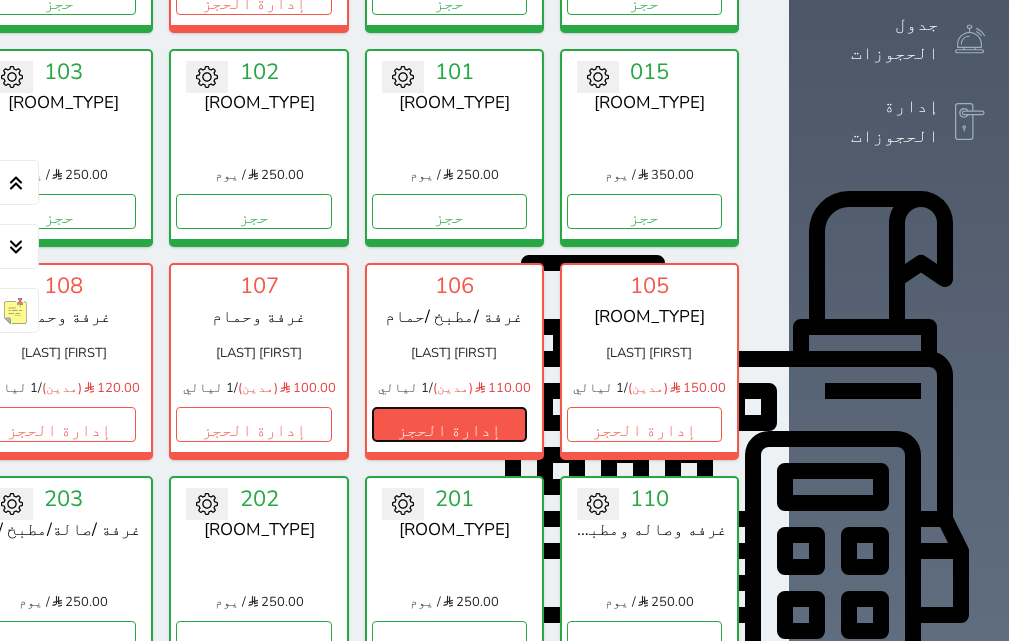 click on "إدارة الحجز" at bounding box center (449, 424) 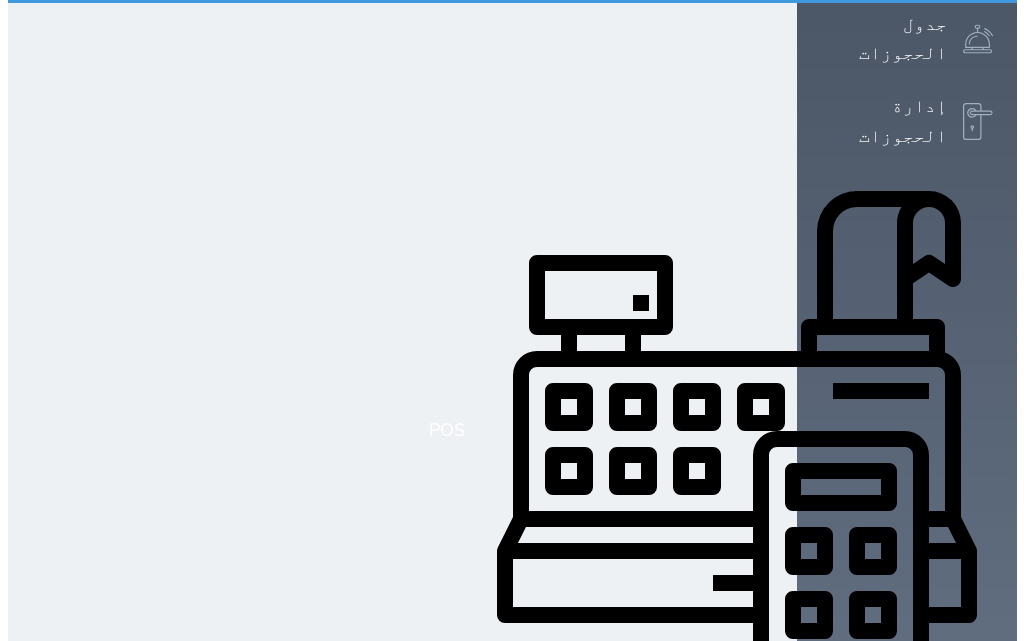 scroll, scrollTop: 0, scrollLeft: 0, axis: both 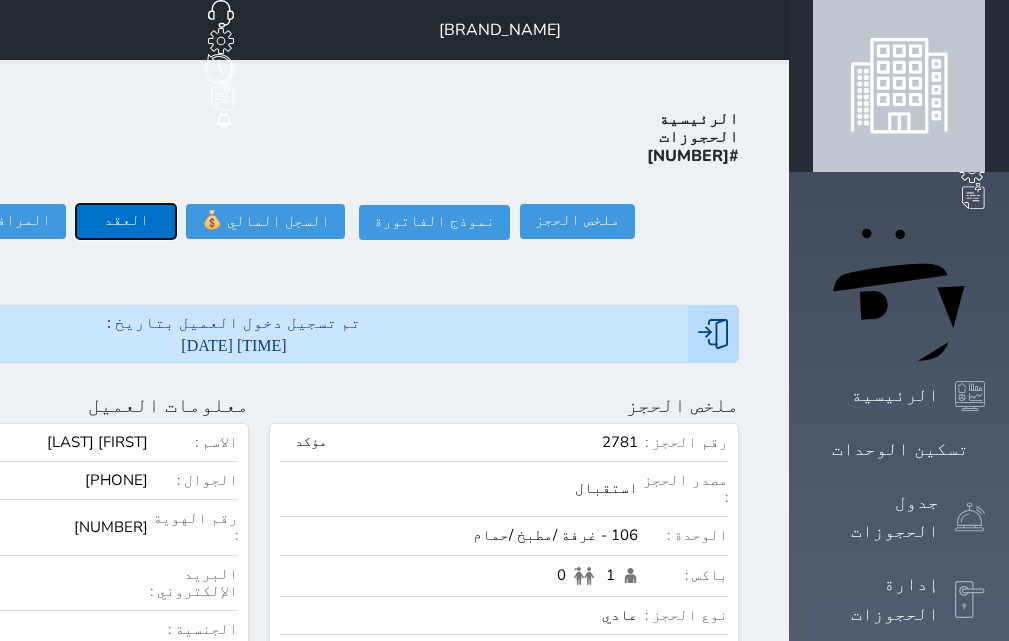 click on "العقد" at bounding box center (126, 221) 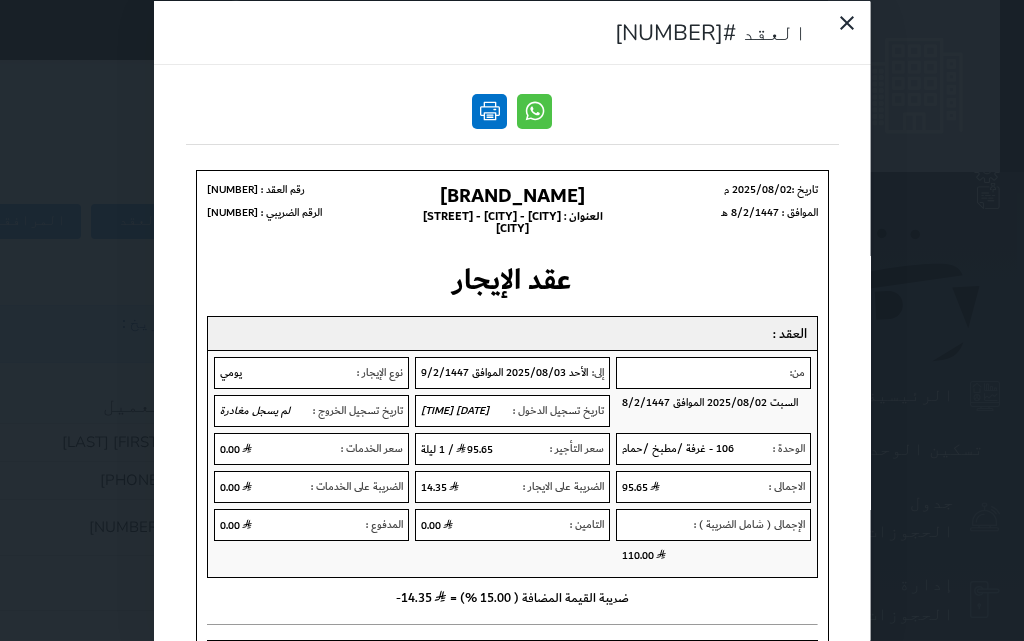 scroll, scrollTop: 0, scrollLeft: 0, axis: both 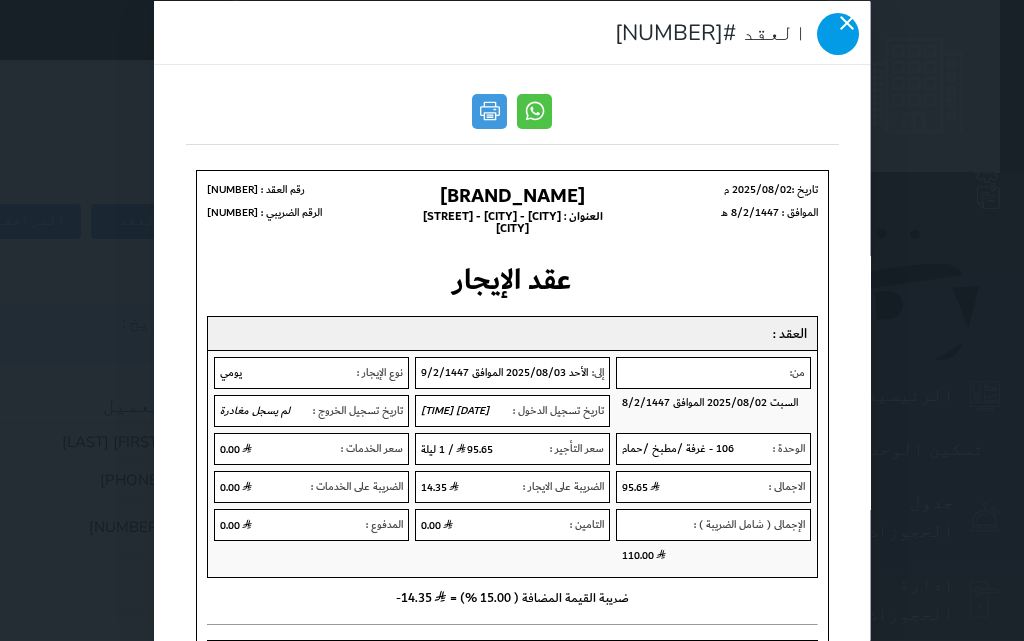 click 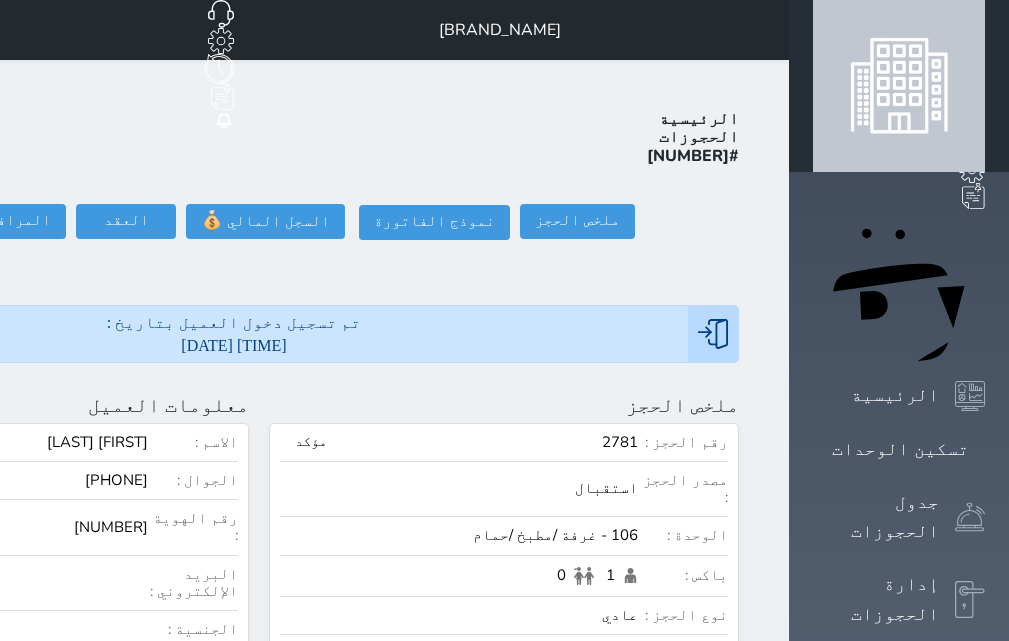 click on "تسجيل مغادرة" at bounding box center [-145, 221] 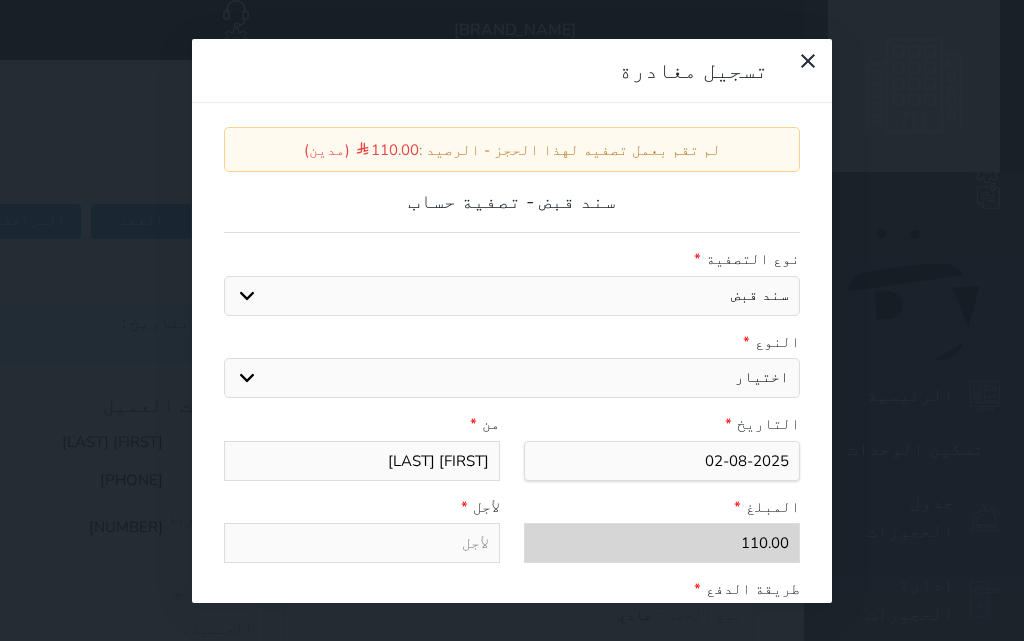 click on "اختيار   مقبوضات عامة
قيمة إيجار
فواتير
عربون
لا ينطبق
آخر
مغسلة
واي فاي - الإنترنت
مواقف السيارات
طعام
الأغذية والمشروبات
مشروبات
المشروبات الباردة
المشروبات الساخنة
الإفطار
غداء
عشاء
مخبز و كعك
حمام سباحة
الصالة الرياضية
سبا و خدمات الجمال
اختيار وإسقاط (خدمات النقل)
ميني بار
كابل - تلفزيون
سرير إضافي
تصفيف الشعر
التسوق" at bounding box center (512, 378) 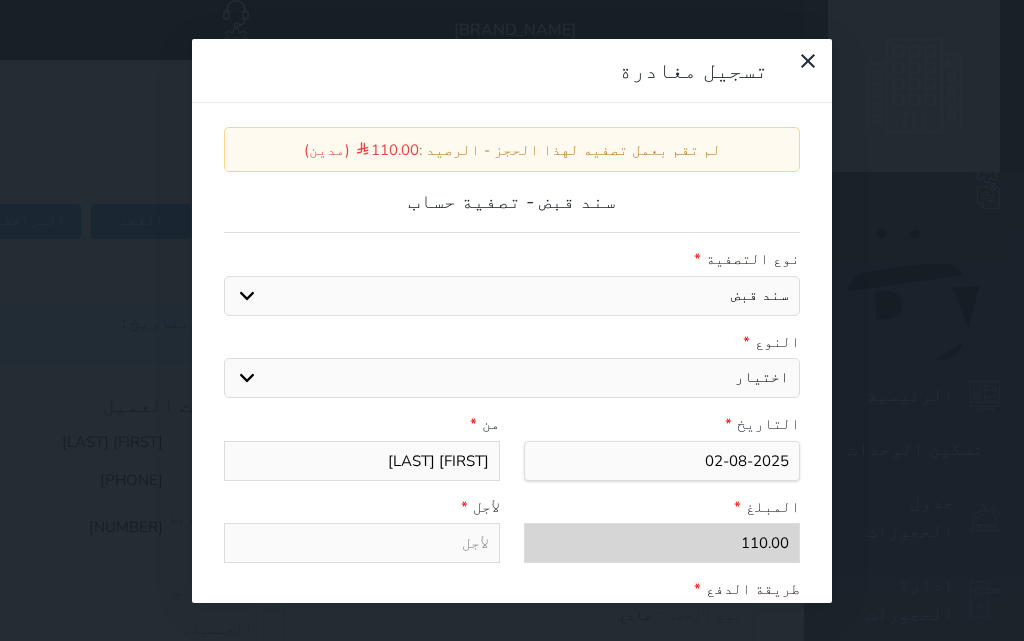 click on "اختيار   مقبوضات عامة
قيمة إيجار
فواتير
عربون
لا ينطبق
آخر
مغسلة
واي فاي - الإنترنت
مواقف السيارات
طعام
الأغذية والمشروبات
مشروبات
المشروبات الباردة
المشروبات الساخنة
الإفطار
غداء
عشاء
مخبز و كعك
حمام سباحة
الصالة الرياضية
سبا و خدمات الجمال
اختيار وإسقاط (خدمات النقل)
ميني بار
كابل - تلفزيون
سرير إضافي
تصفيف الشعر
التسوق" at bounding box center (512, 378) 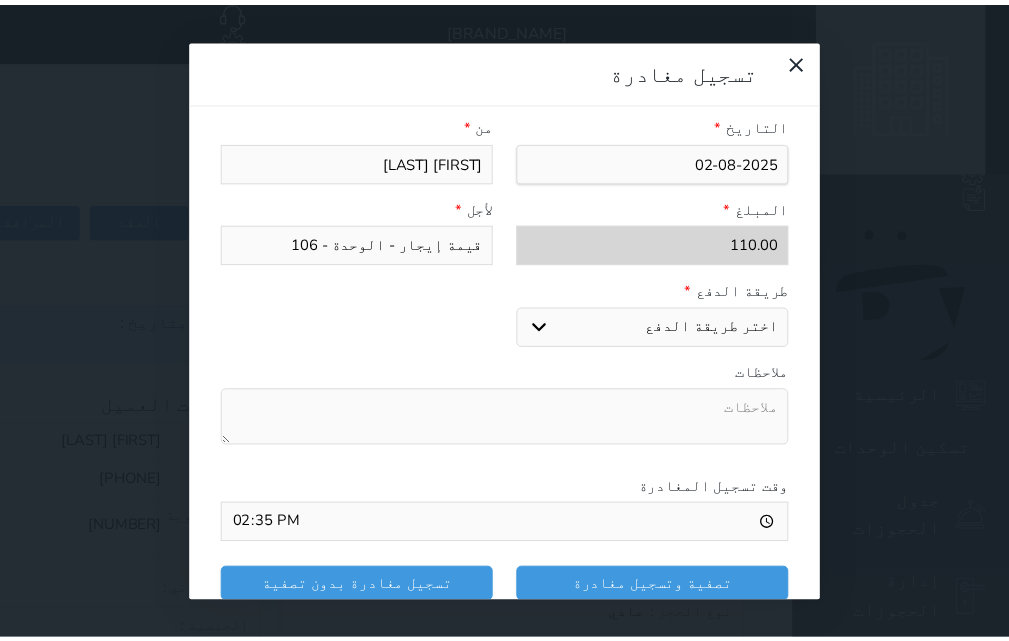 scroll, scrollTop: 300, scrollLeft: 0, axis: vertical 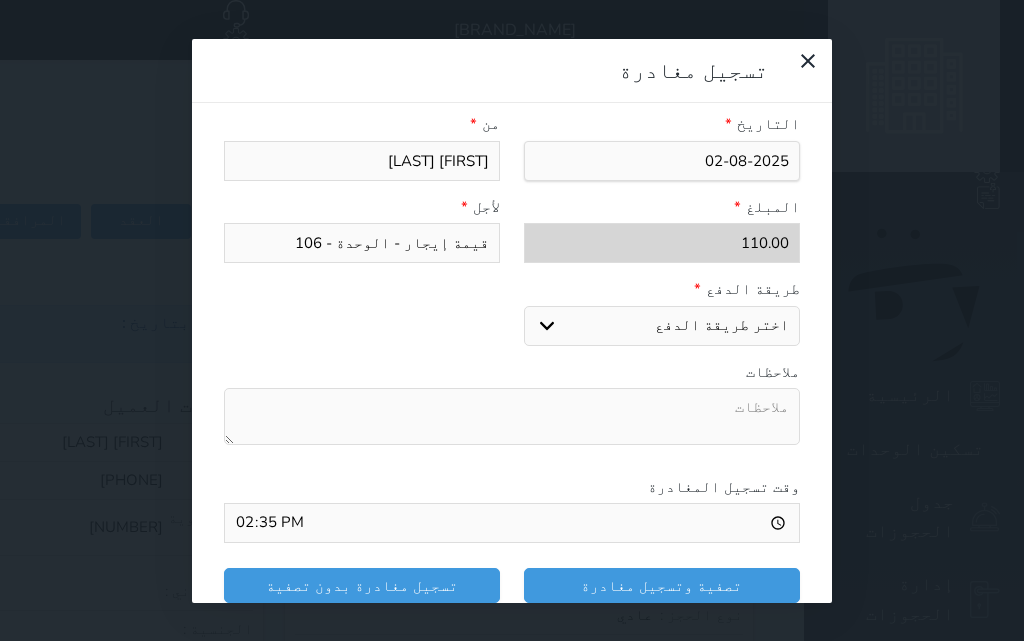 click on "اختر طريقة الدفع   دفع نقدى   تحويل بنكى   مدى   بطاقة ائتمان" at bounding box center [662, 326] 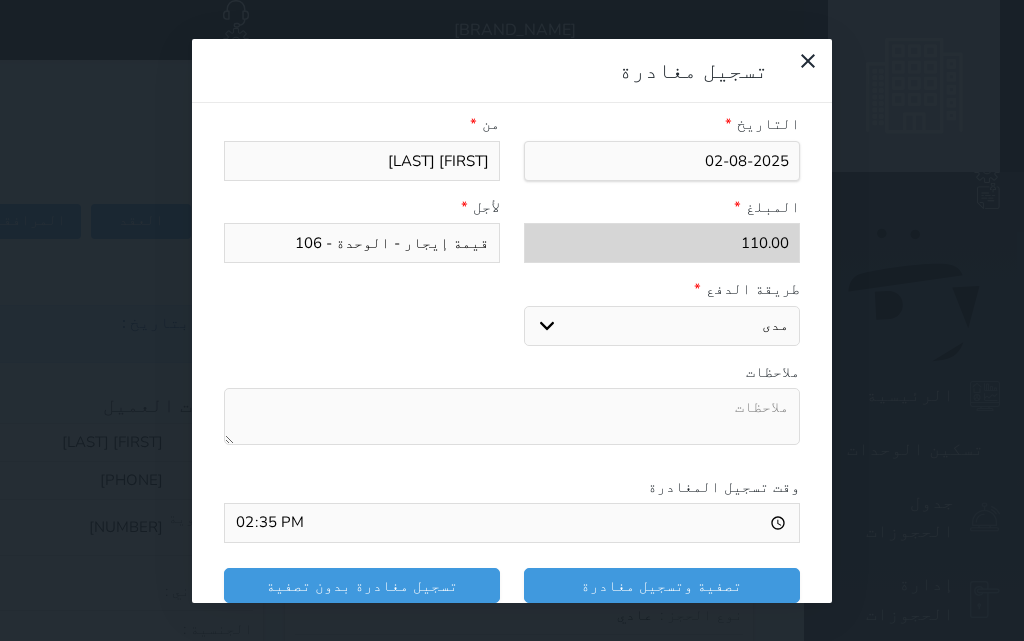 click on "اختر طريقة الدفع   دفع نقدى   تحويل بنكى   مدى   بطاقة ائتمان" at bounding box center [662, 326] 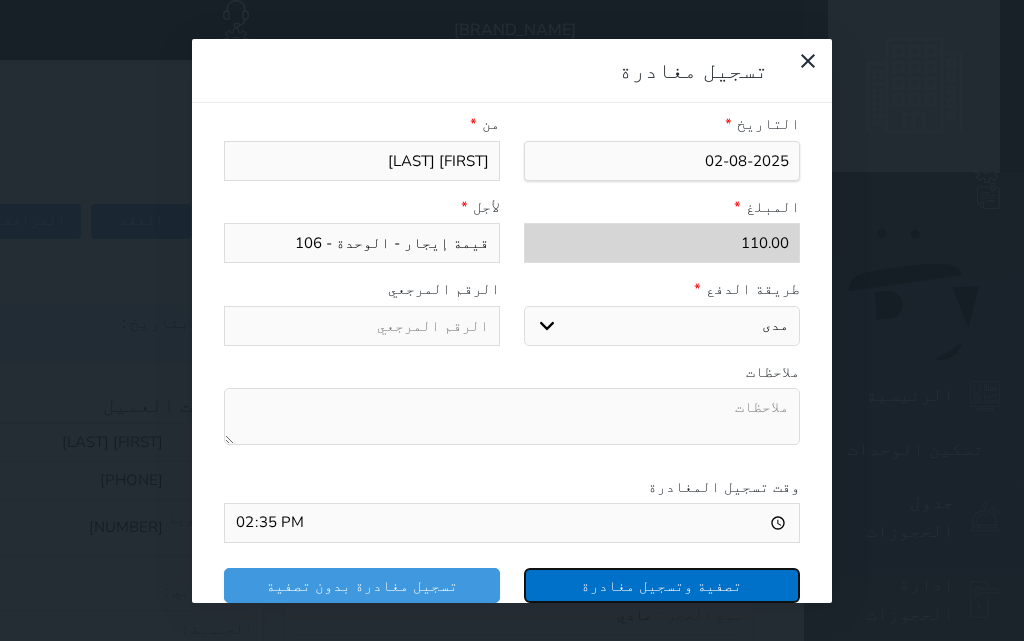 click on "تصفية وتسجيل مغادرة" at bounding box center [662, 585] 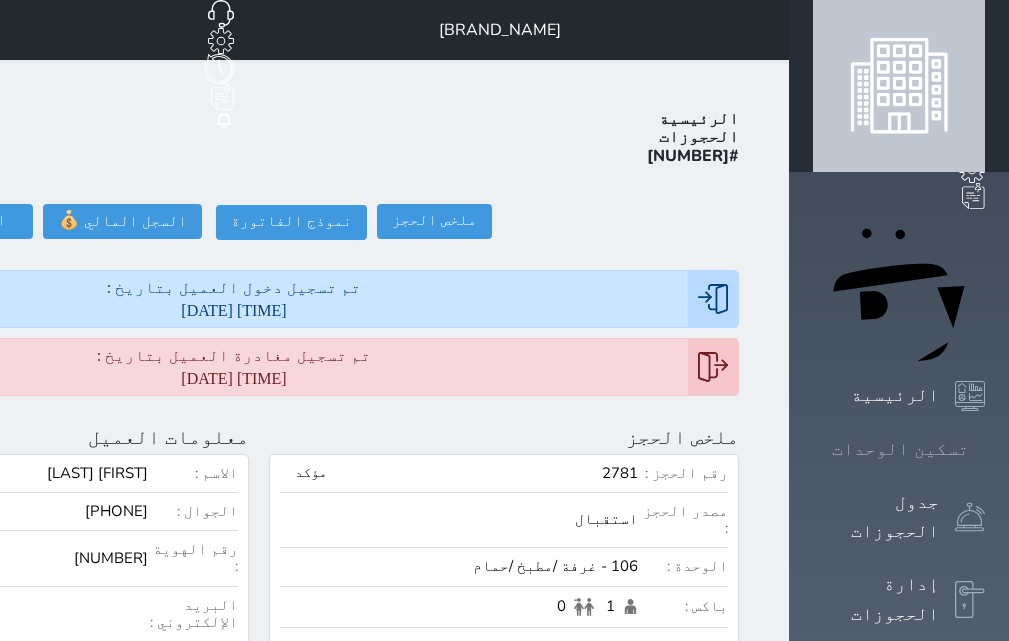 click on "تسكين الوحدات" at bounding box center (900, 449) 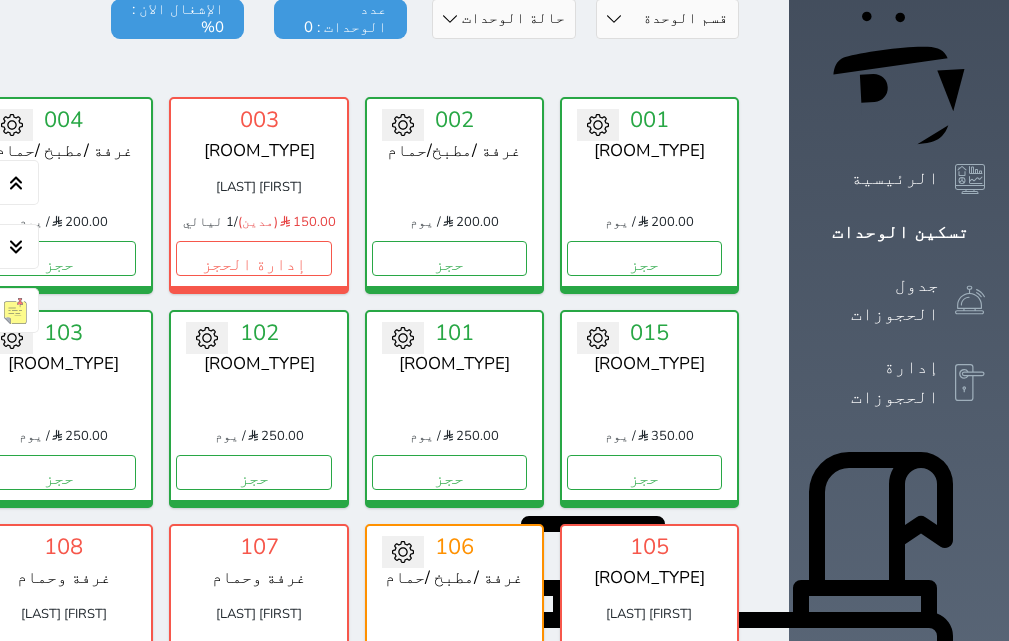 scroll, scrollTop: 378, scrollLeft: 0, axis: vertical 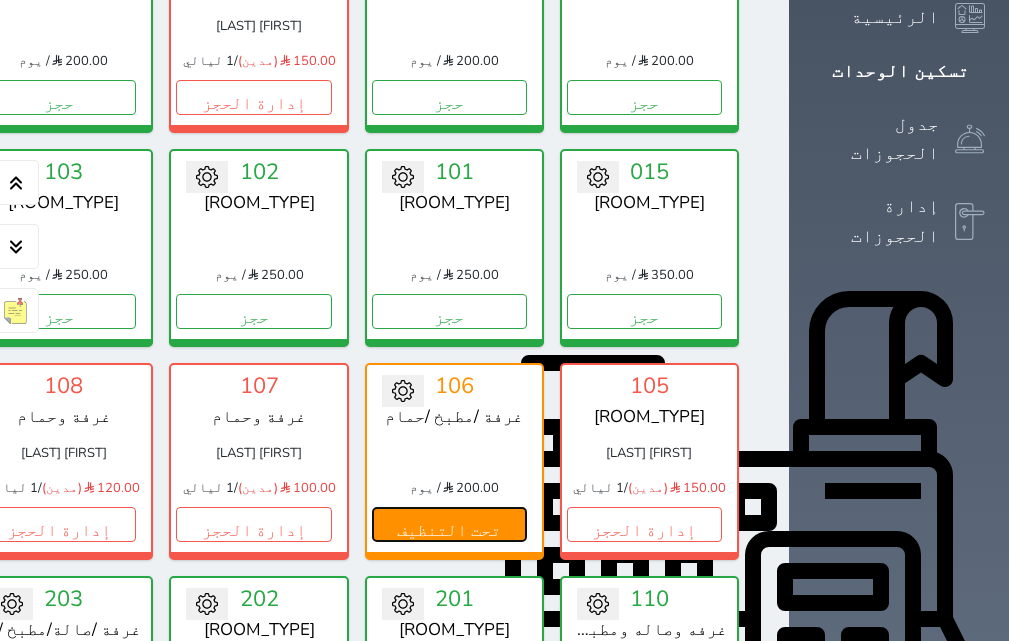 click on "تحت التنظيف" at bounding box center [449, 524] 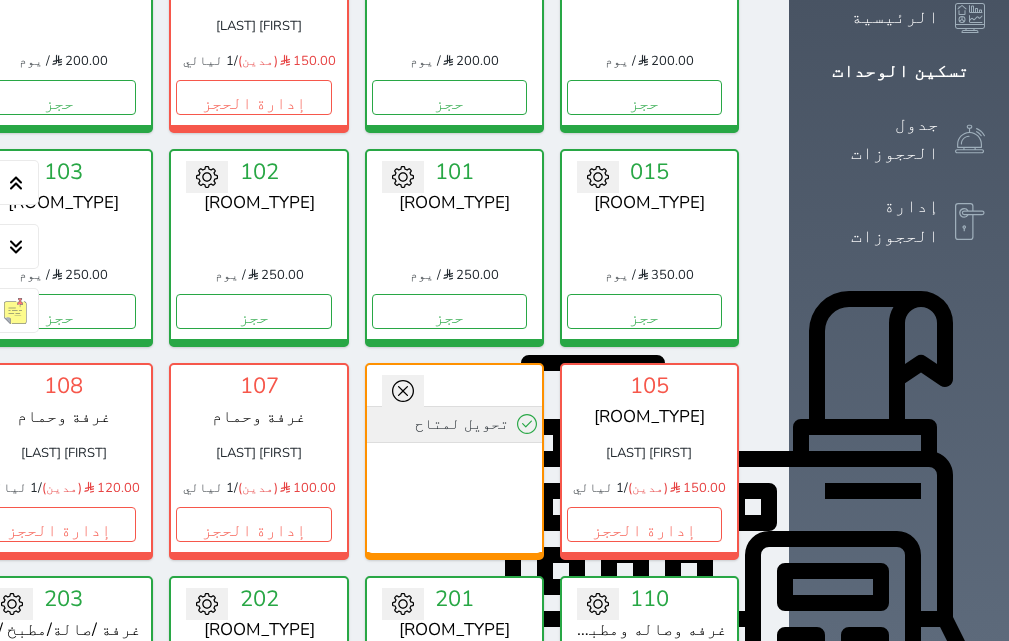 click on "تحويل لمتاح" at bounding box center (454, 424) 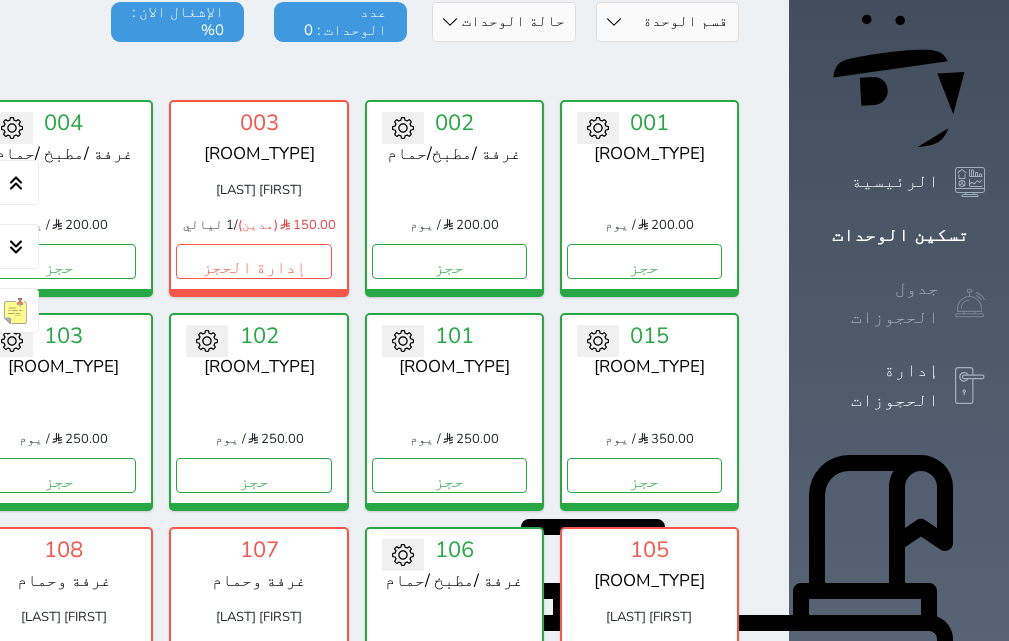 scroll, scrollTop: 0, scrollLeft: 0, axis: both 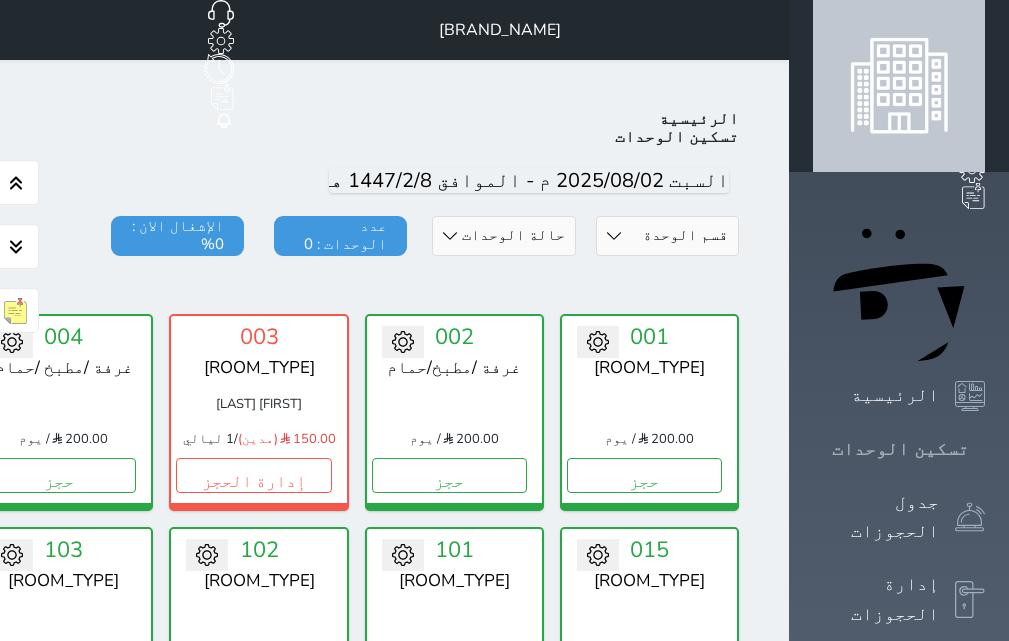 click on "تسكين الوحدات" at bounding box center [900, 449] 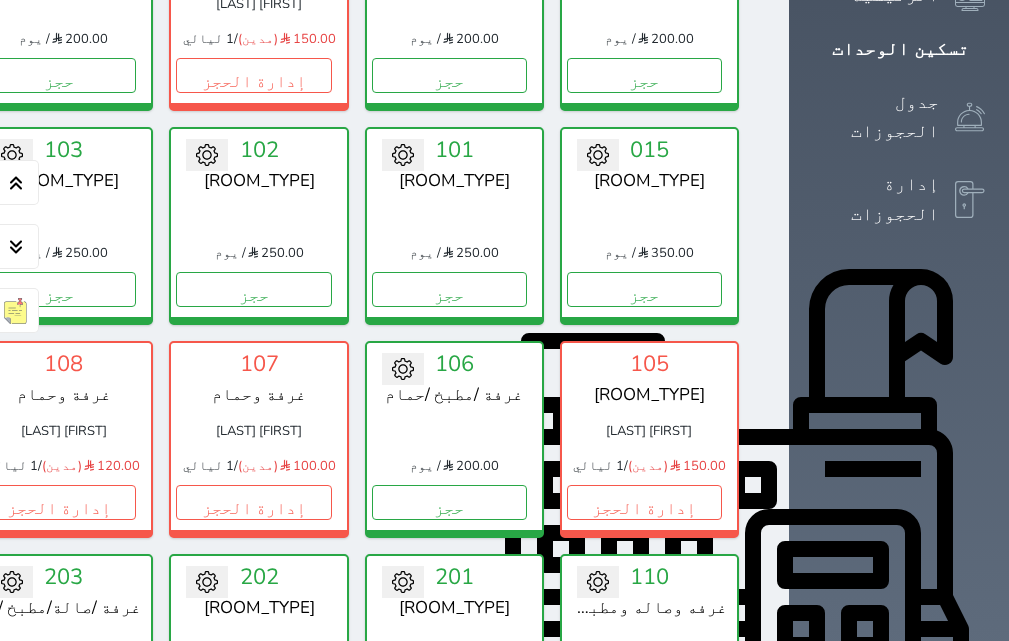 scroll, scrollTop: 0, scrollLeft: 0, axis: both 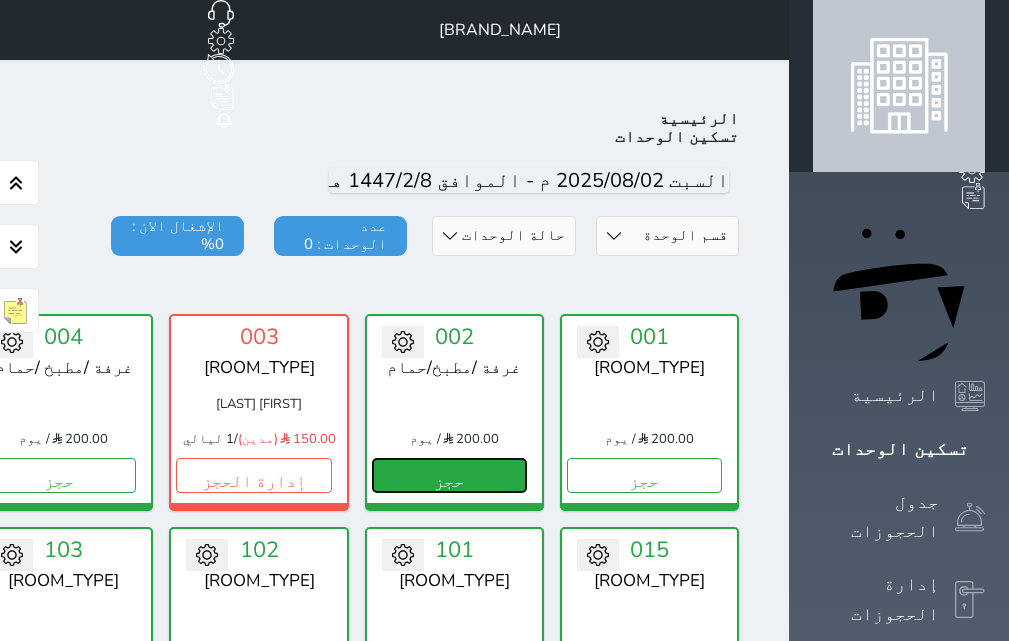 click on "حجز" at bounding box center [449, 475] 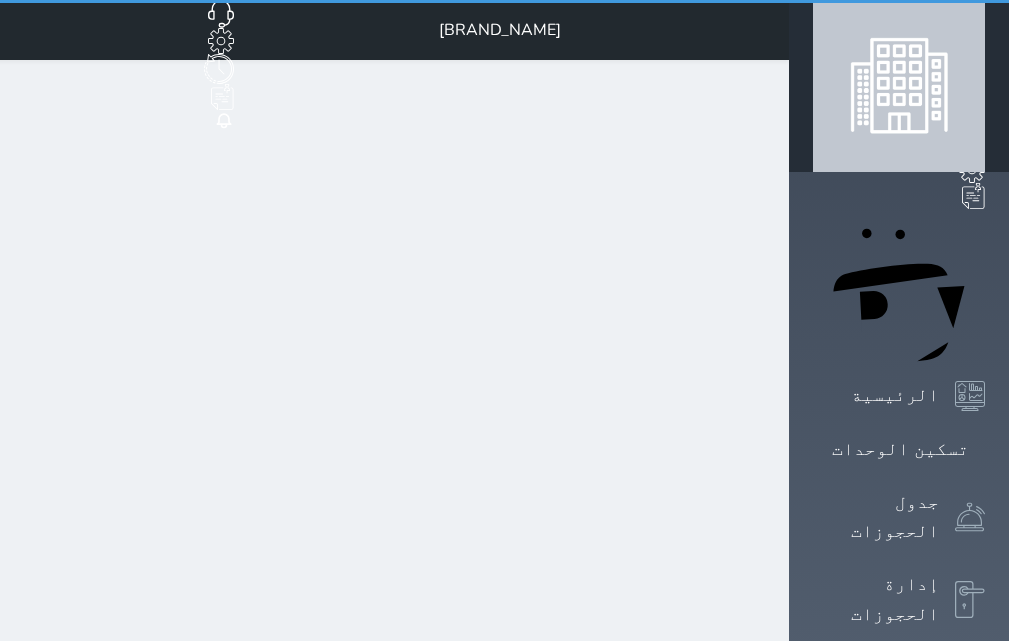 select on "1" 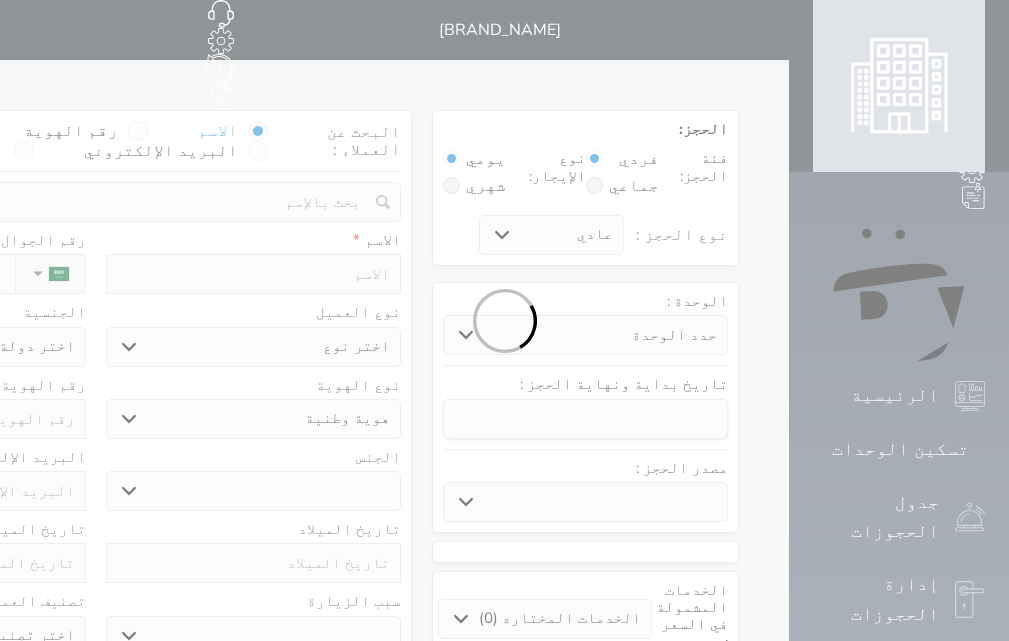 select 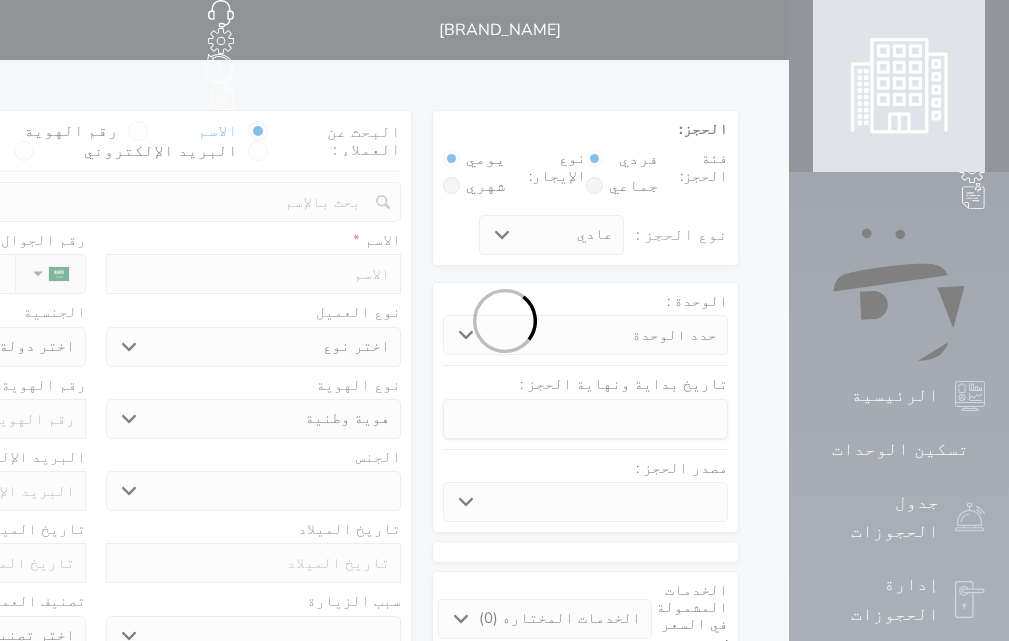 select 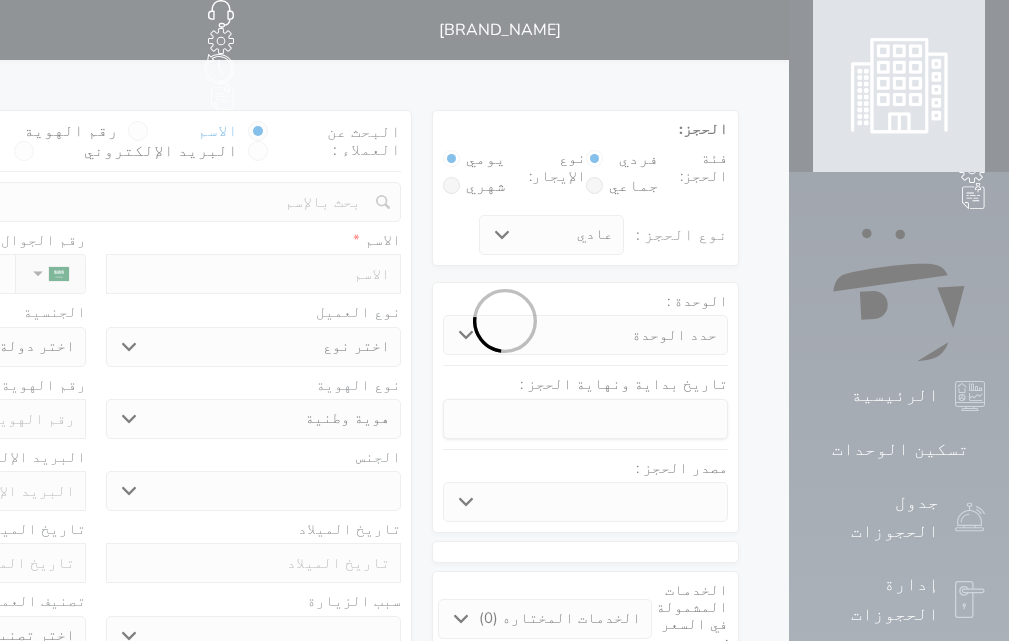 select 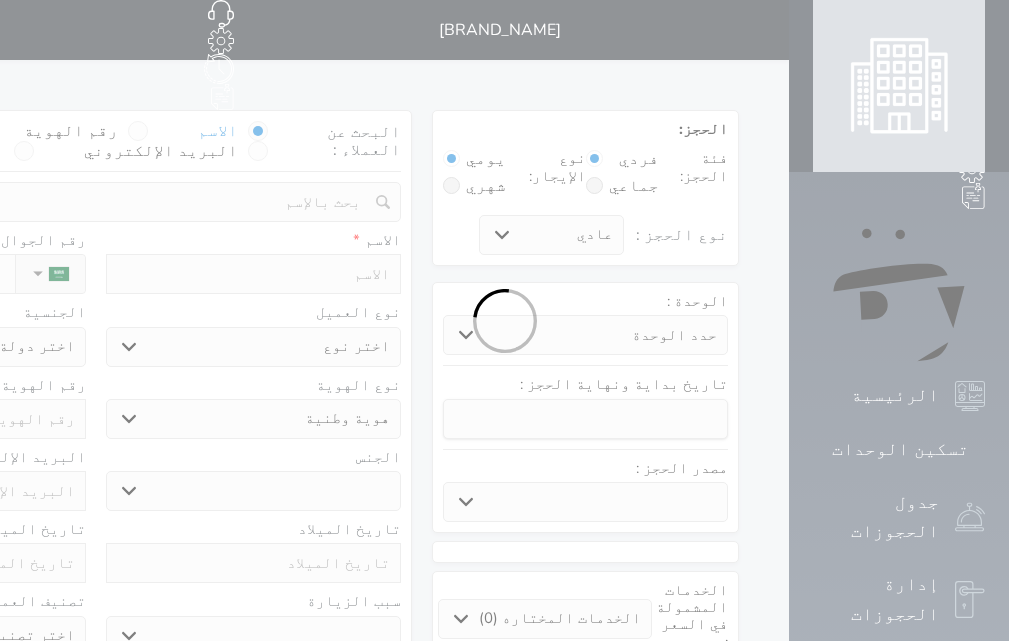select 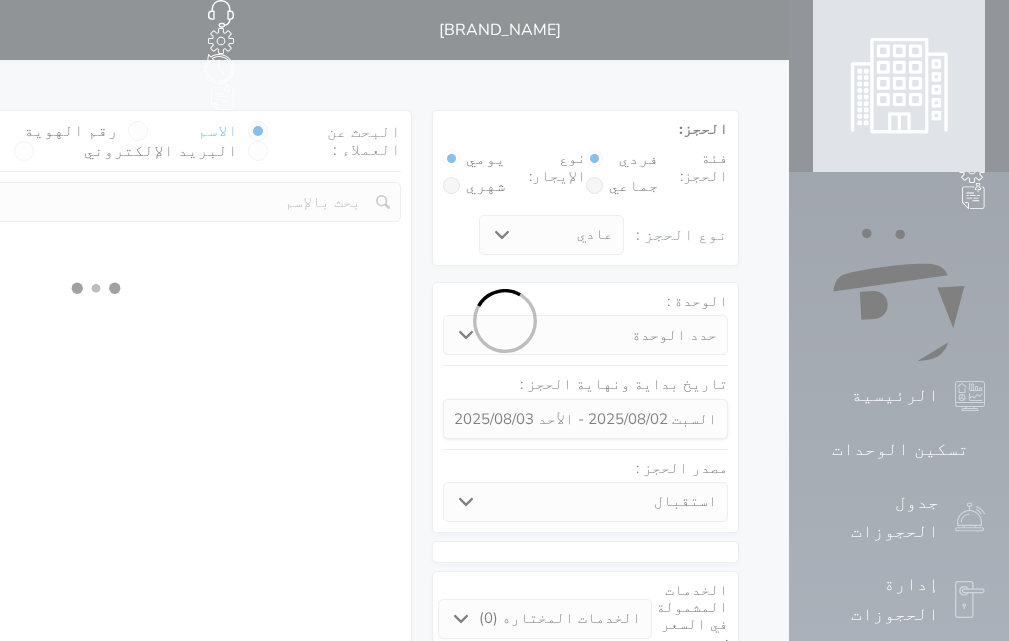 select 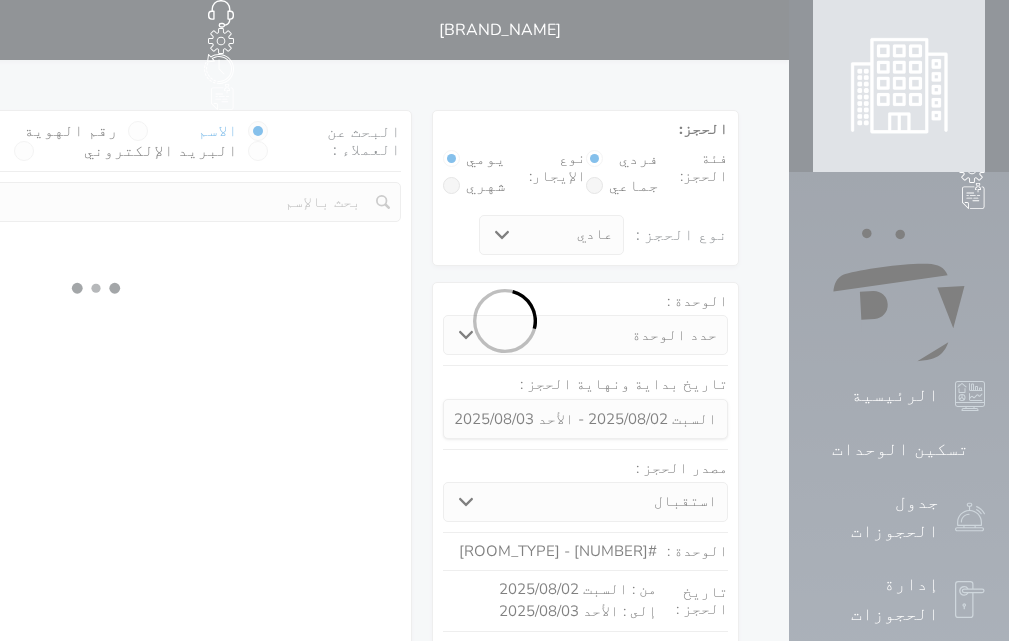 select on "1" 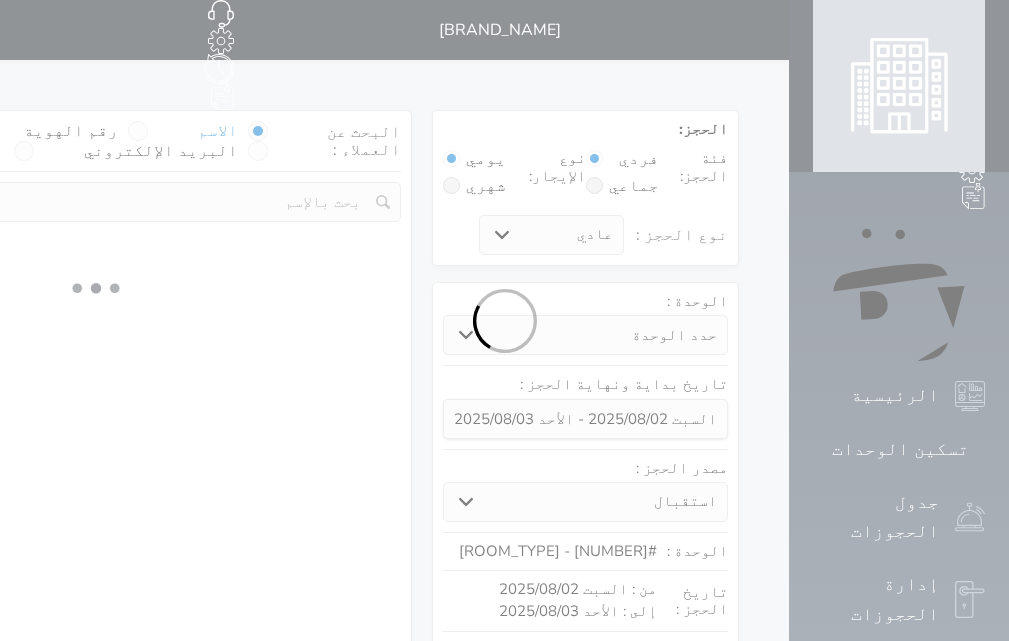 select on "113" 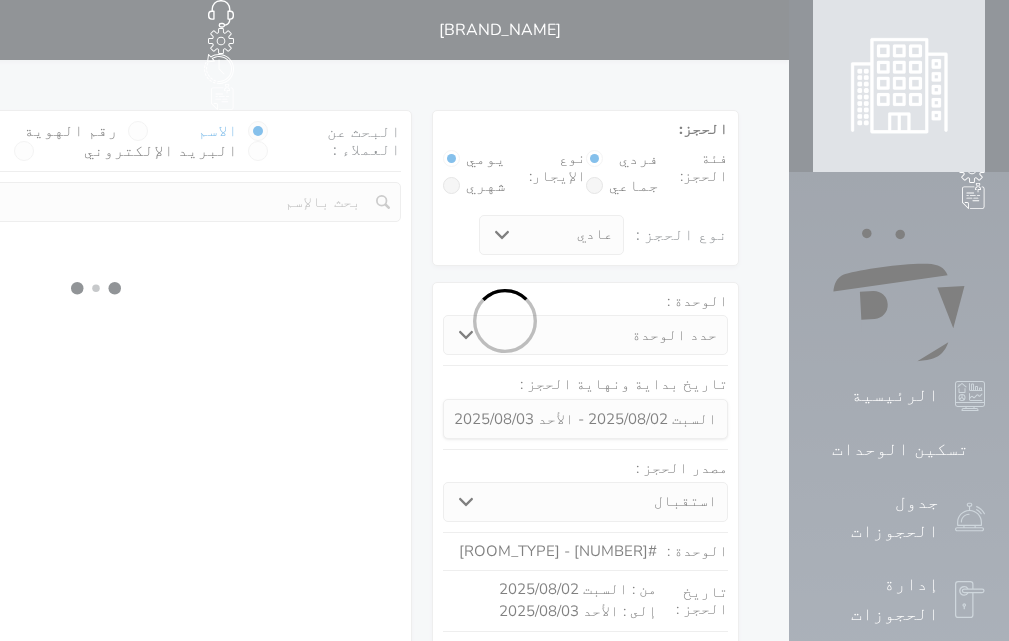 select on "1" 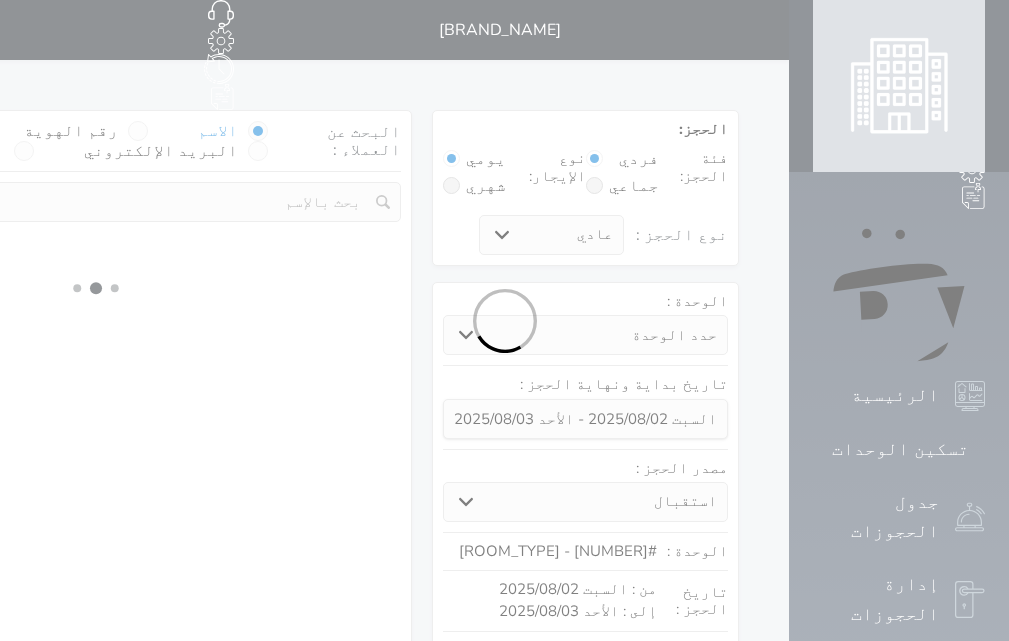select 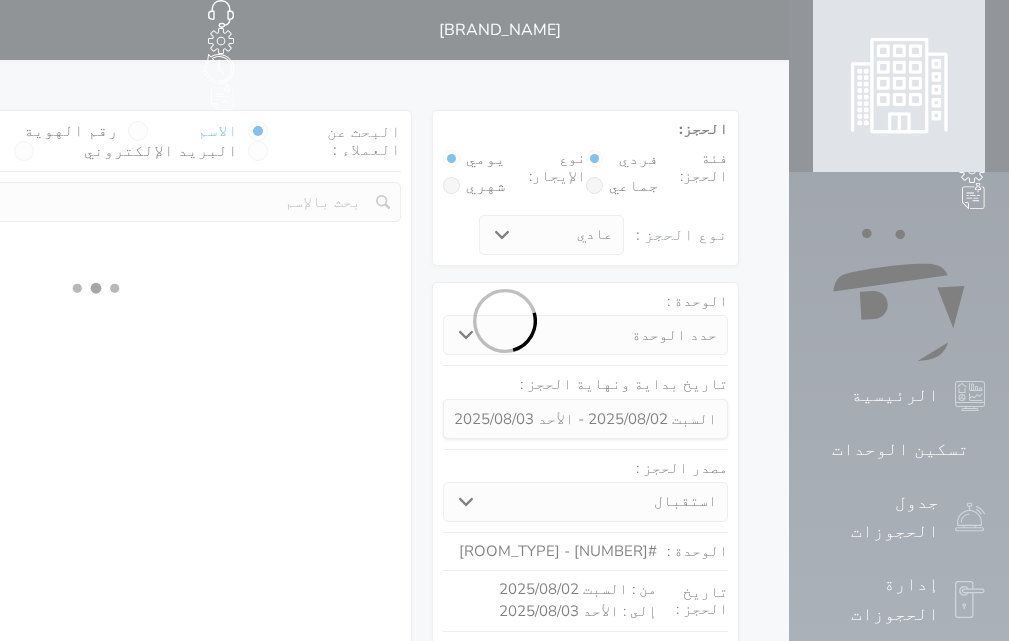 select on "7" 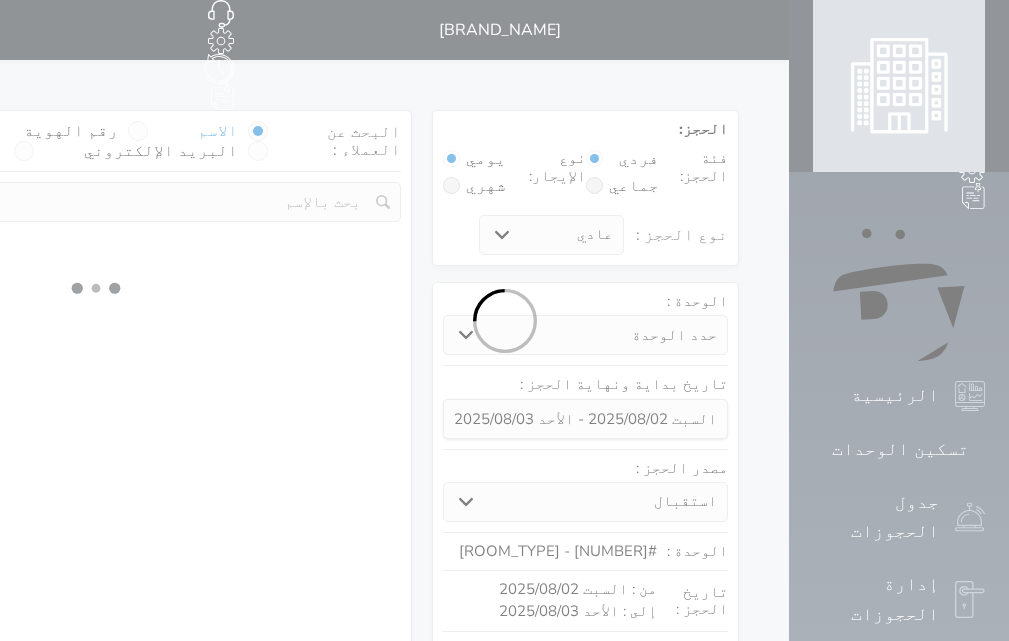 select 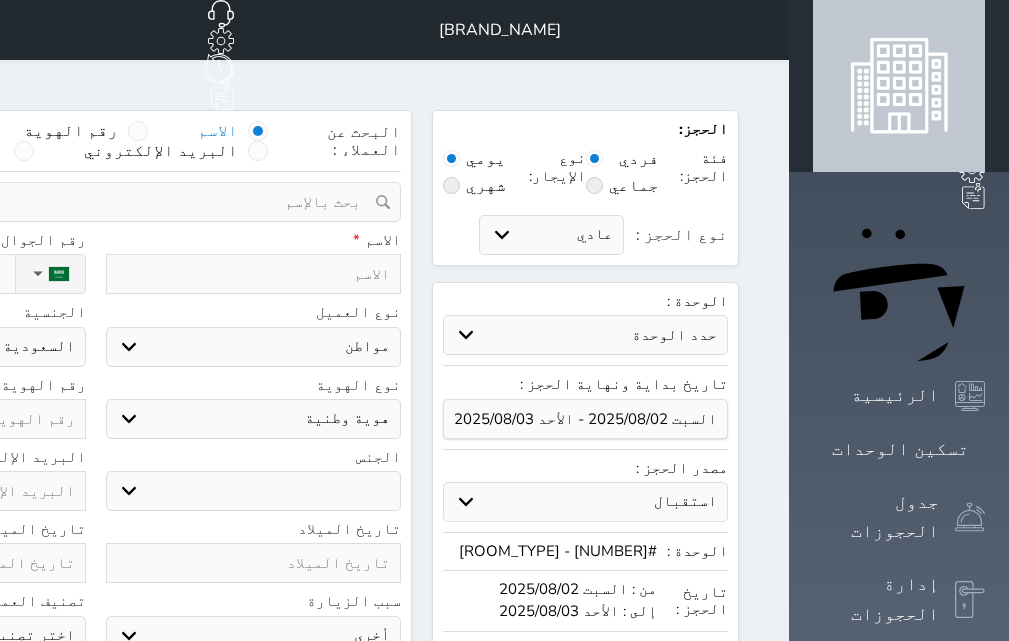 click on "رقم الهوية" at bounding box center (71, 131) 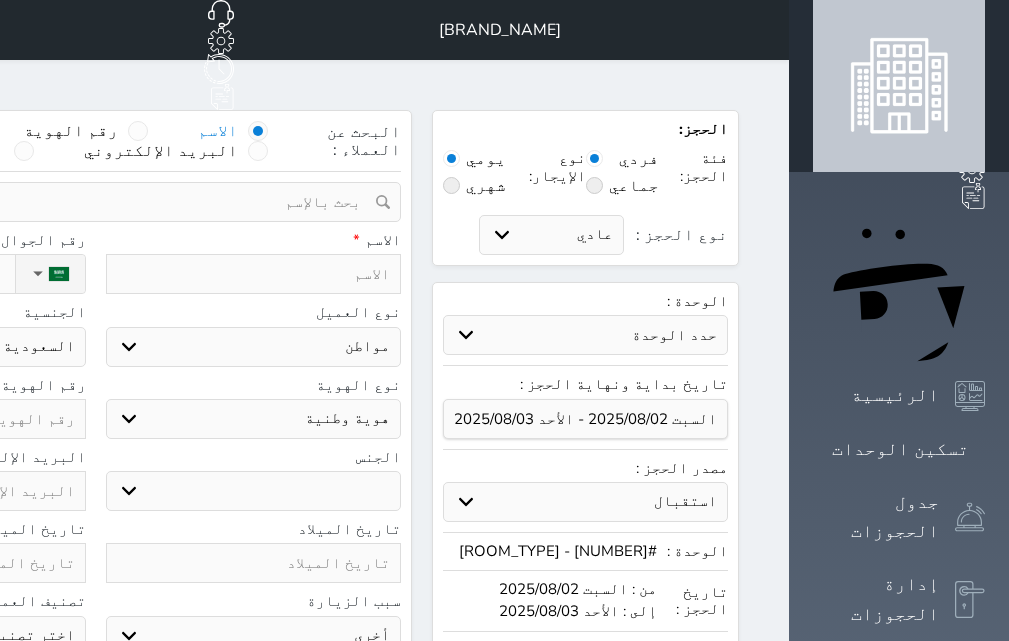 click on "رقم الهوية" at bounding box center (118, 141) 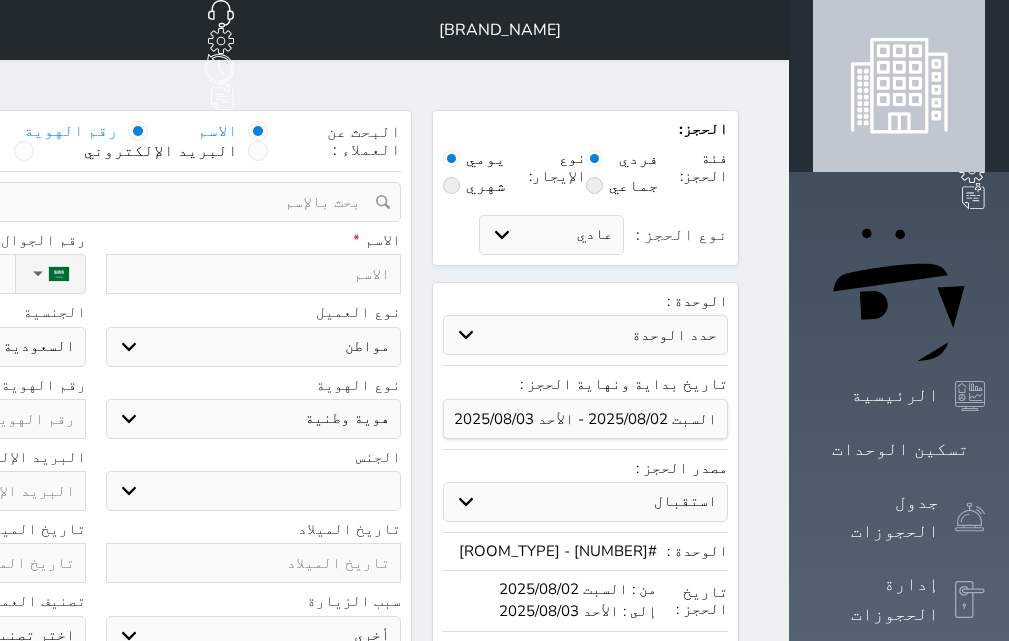 select 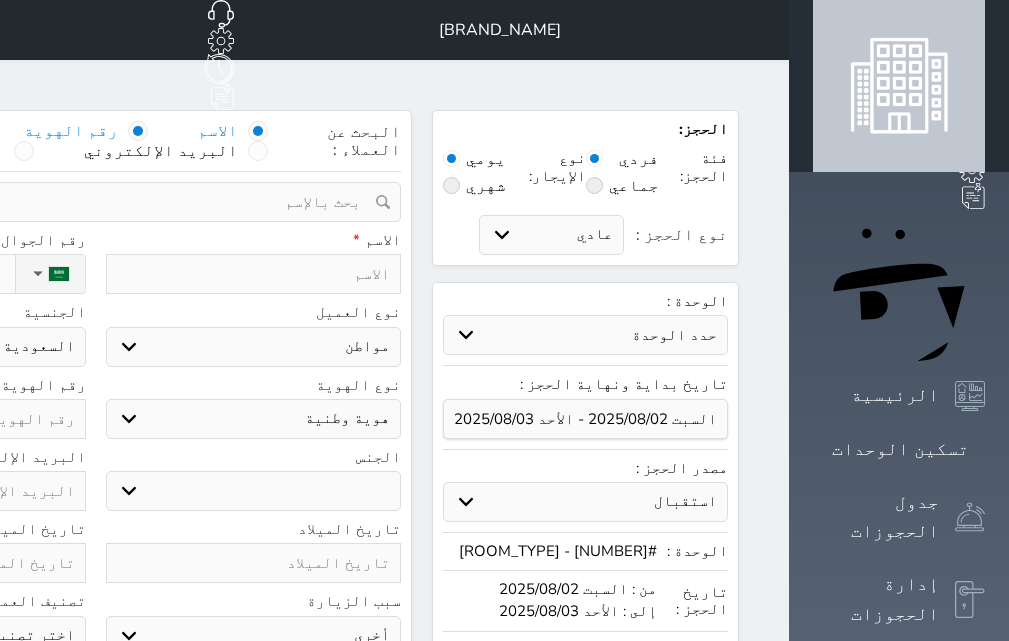 select 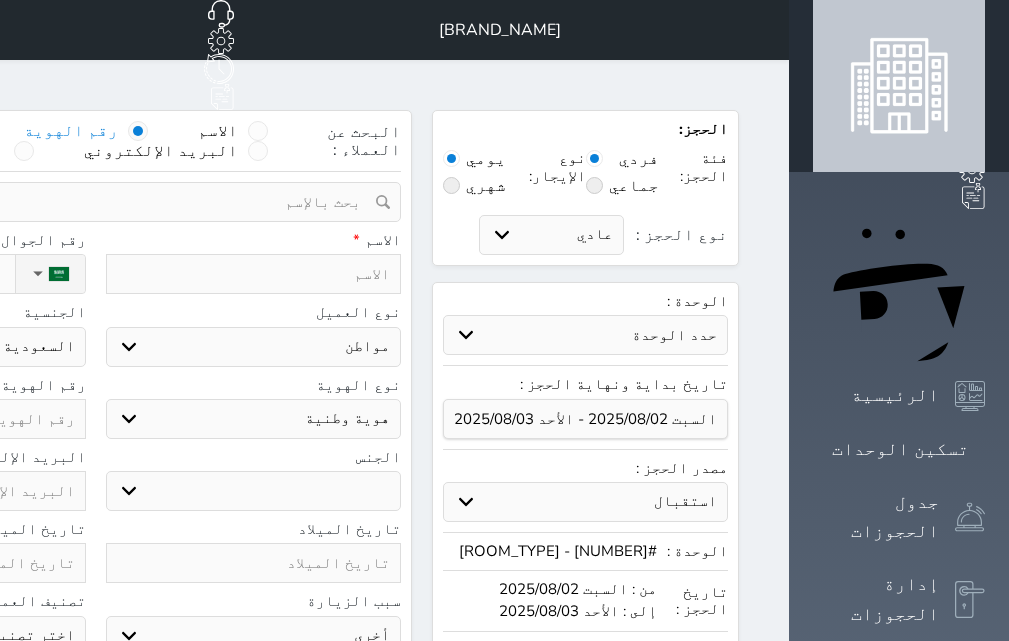 select 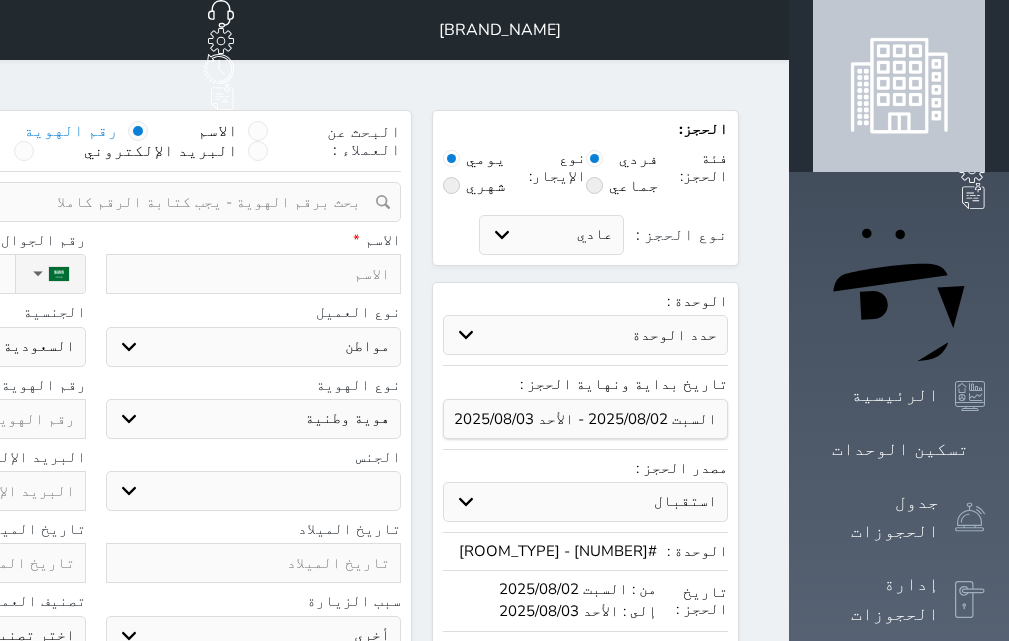 select 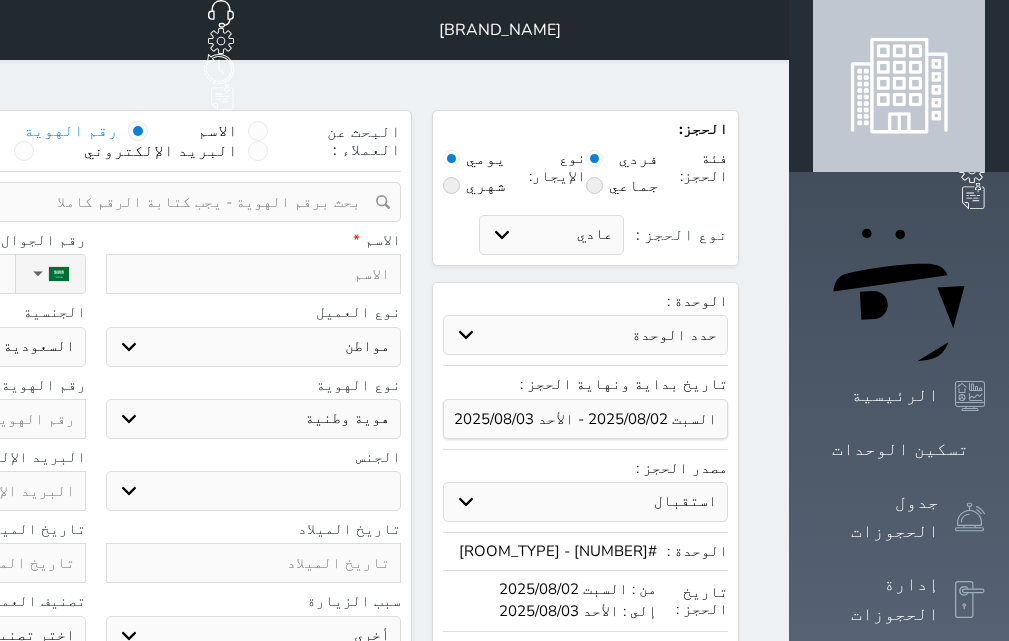 select 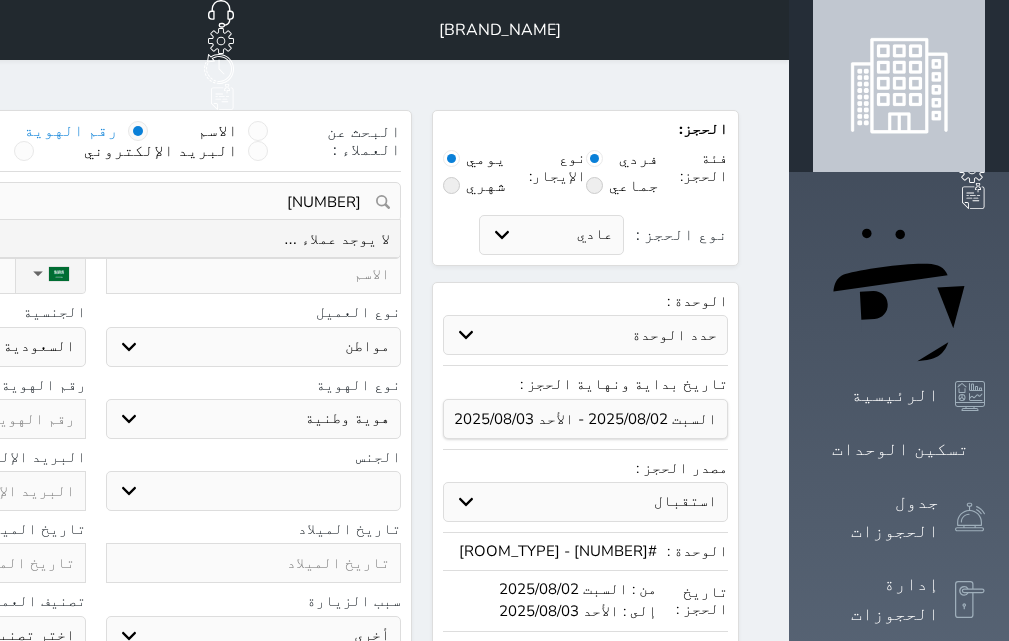 click on "[NUMBER]" at bounding box center (95, 202) 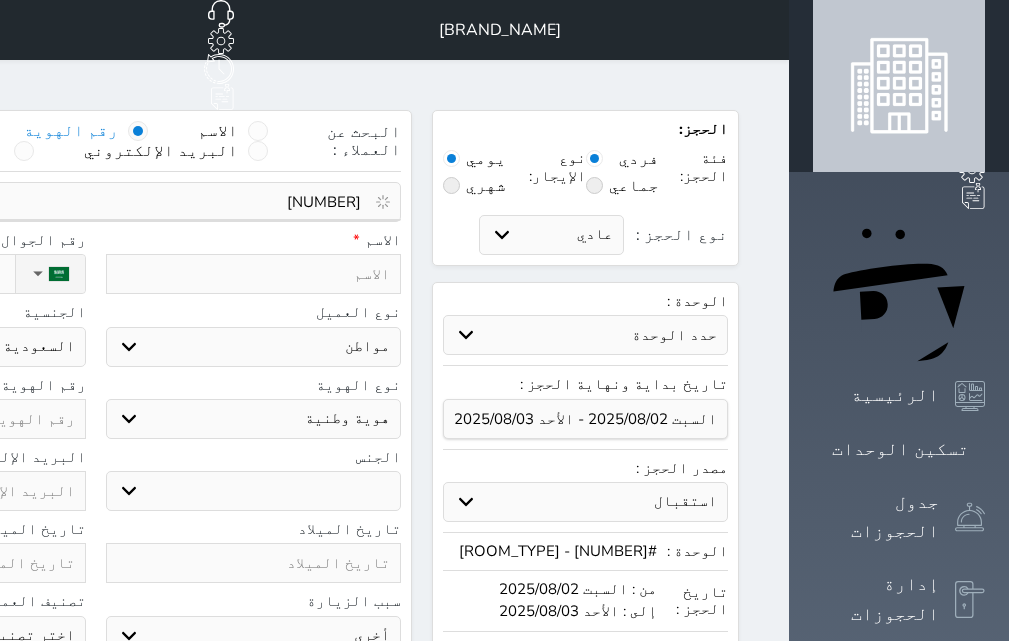 type on "[NUMBER]" 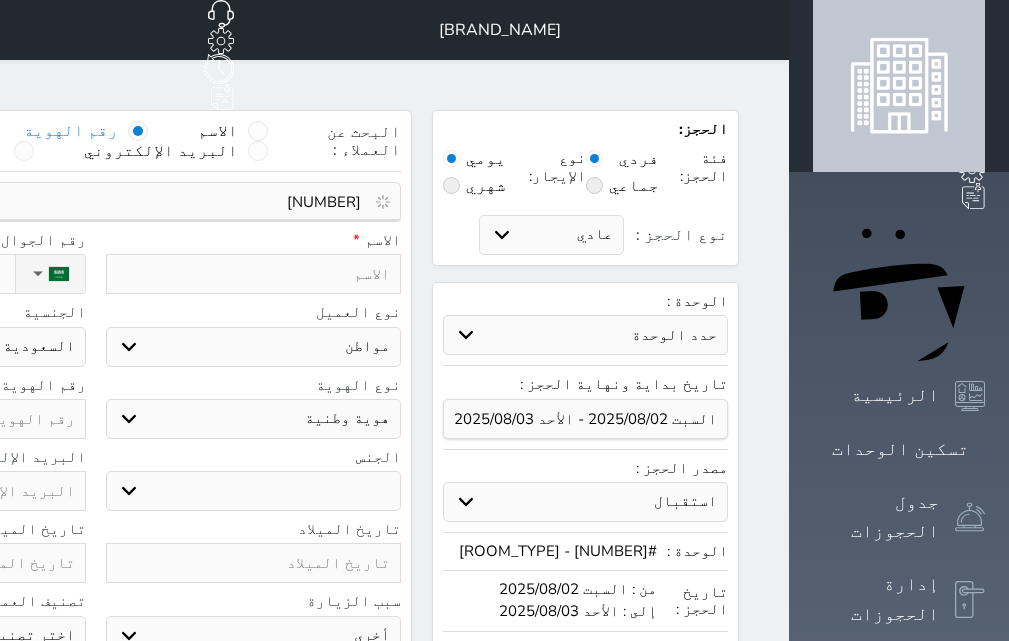 click at bounding box center [254, 274] 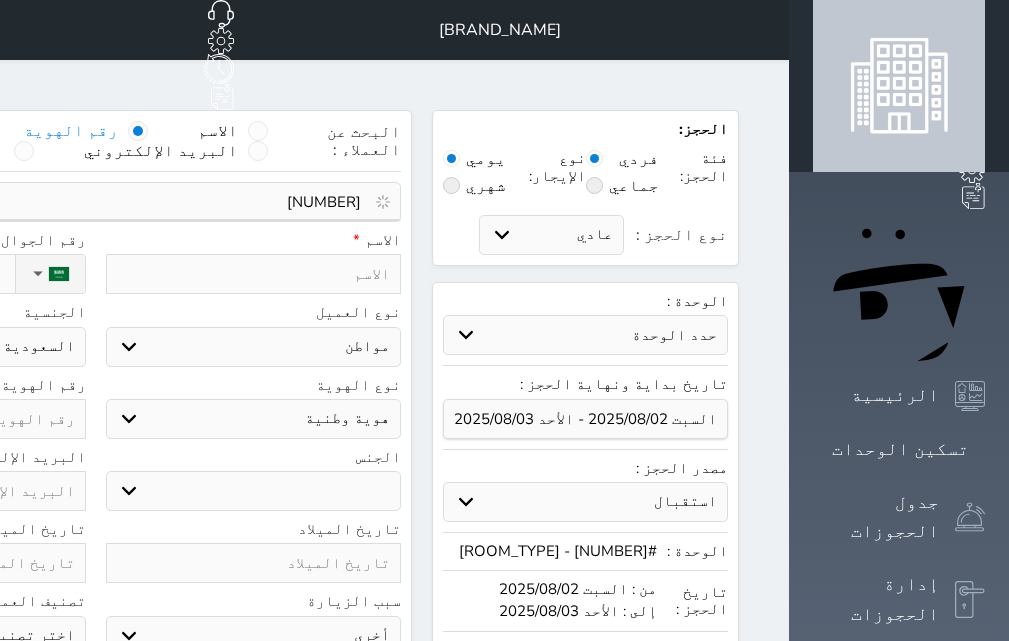type 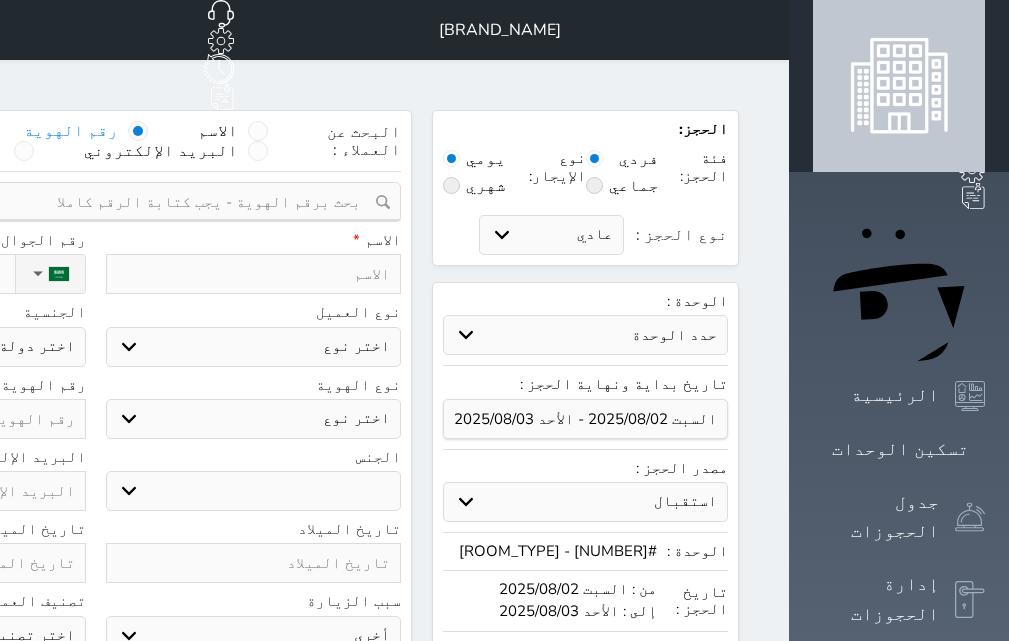 type on "ع" 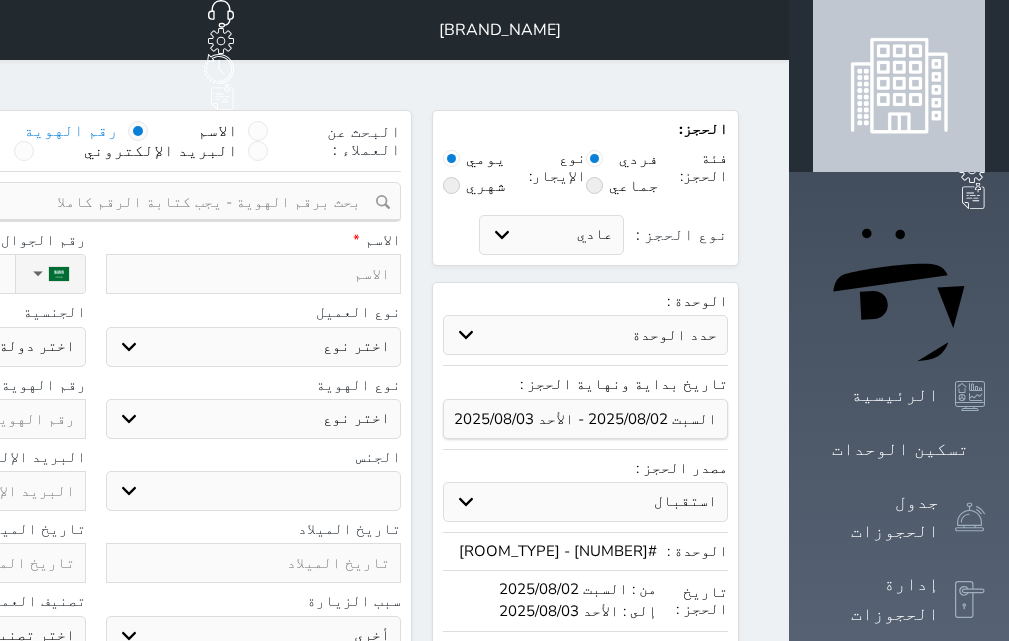 select 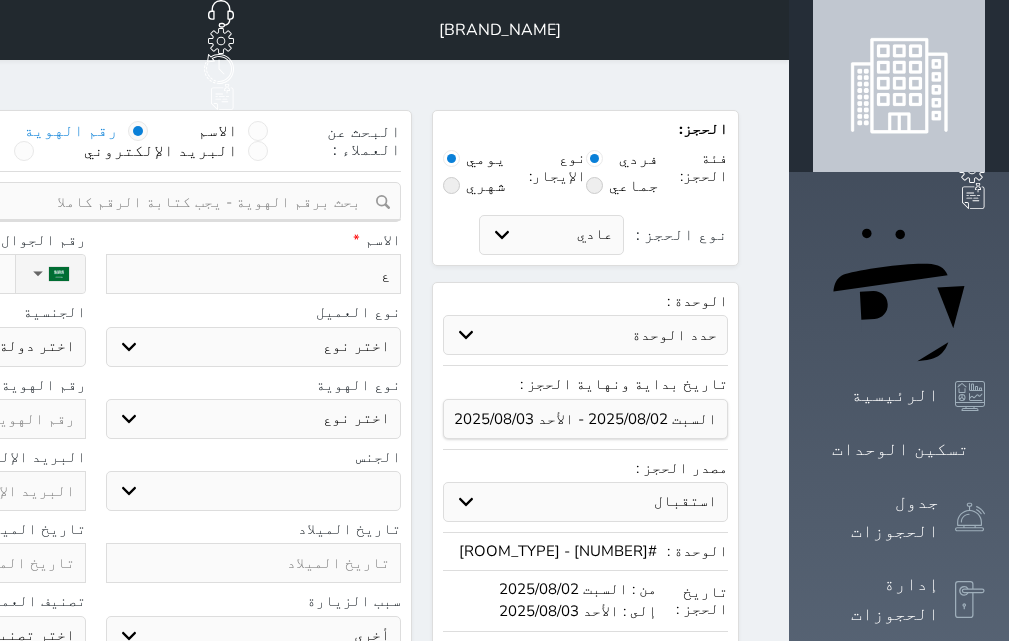 type on "عب" 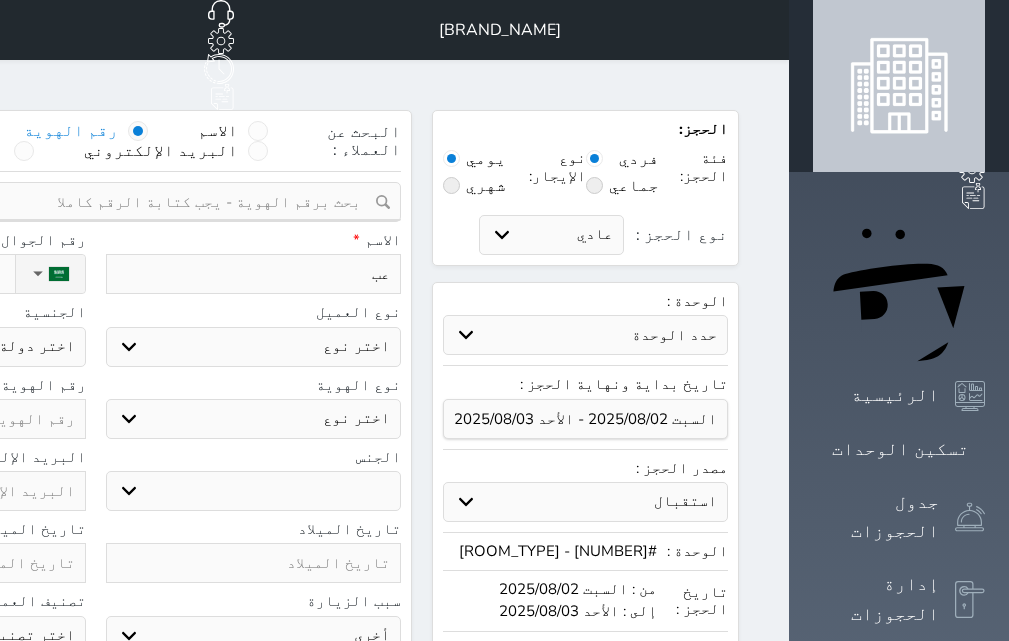 select 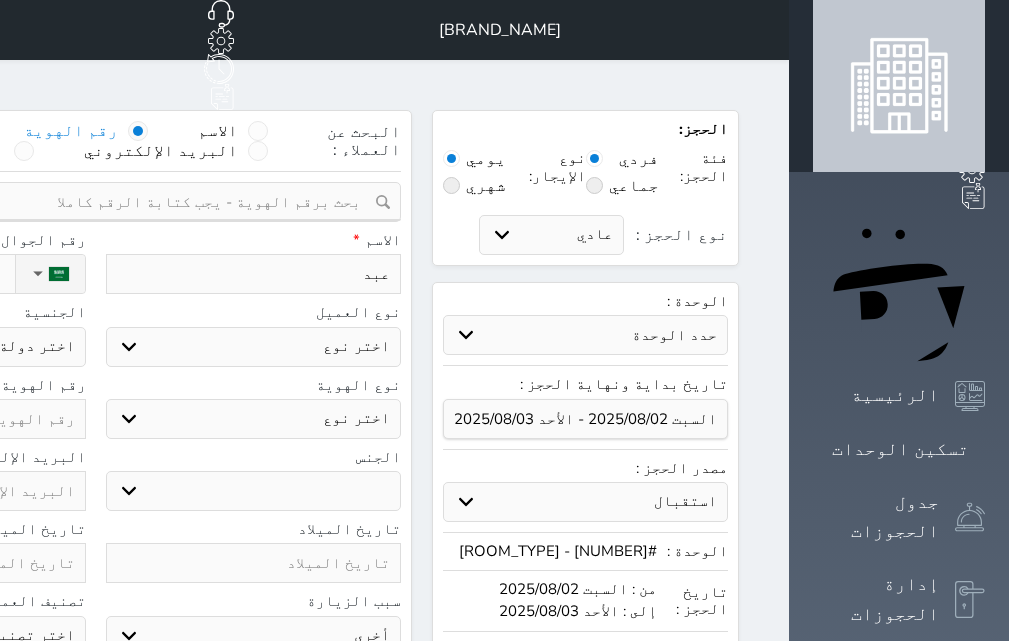 type on "عبدا" 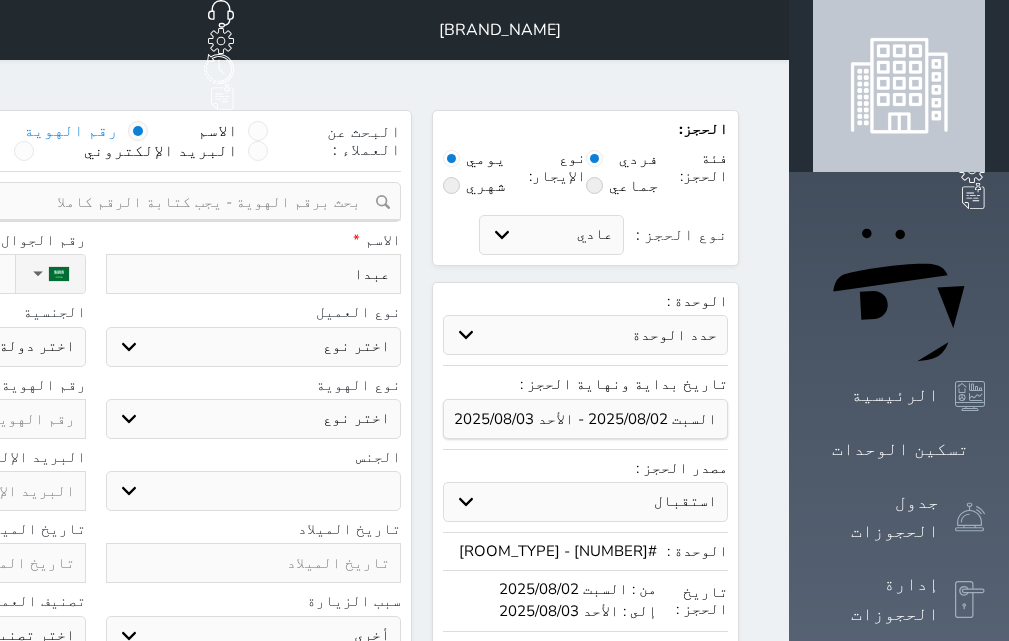 type on "عبدال" 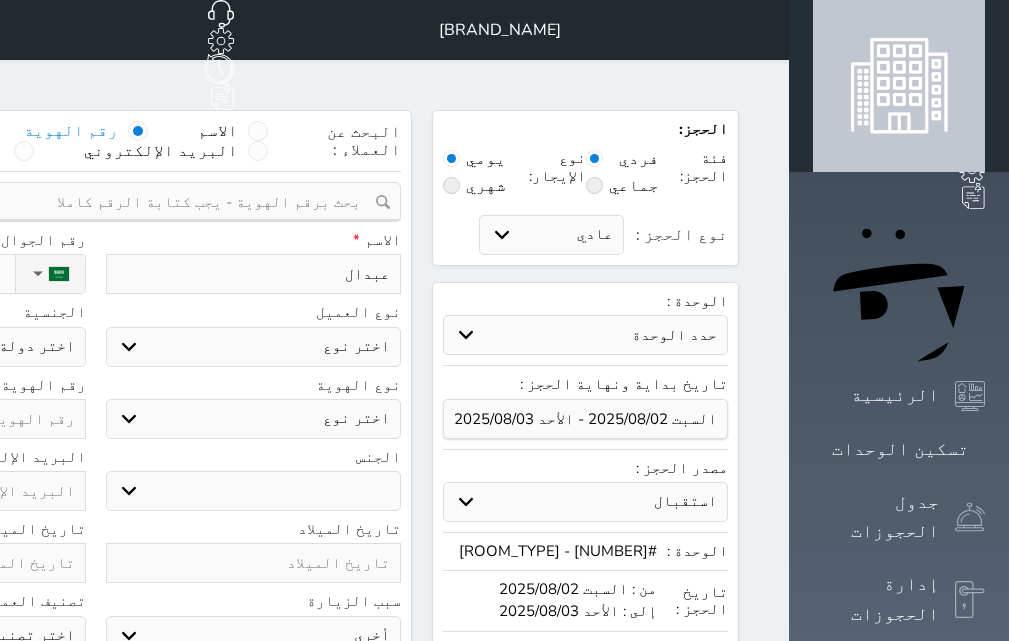 select 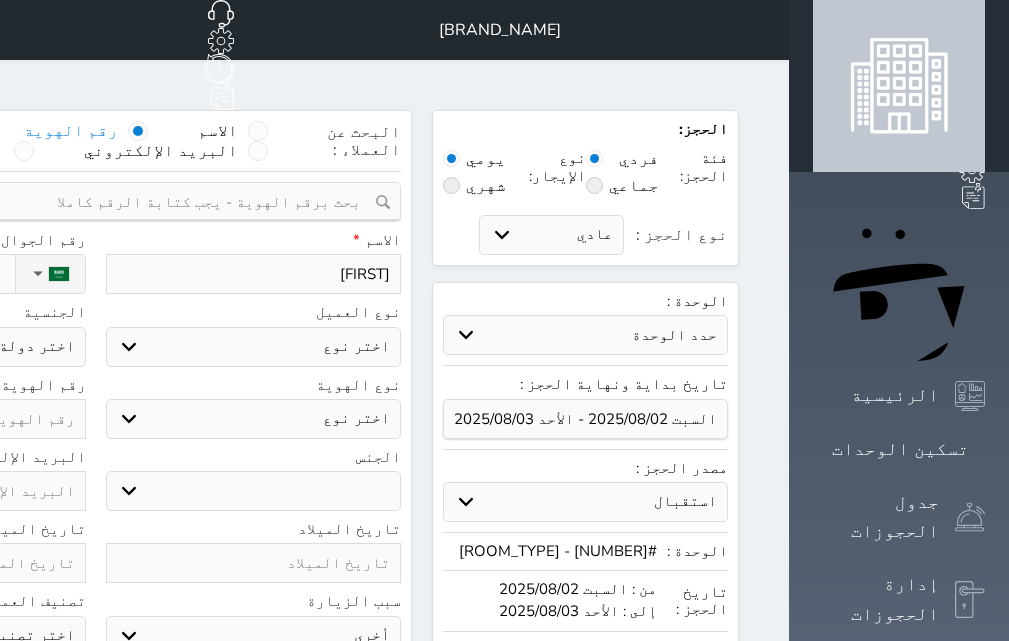 type on "[FIRST]" 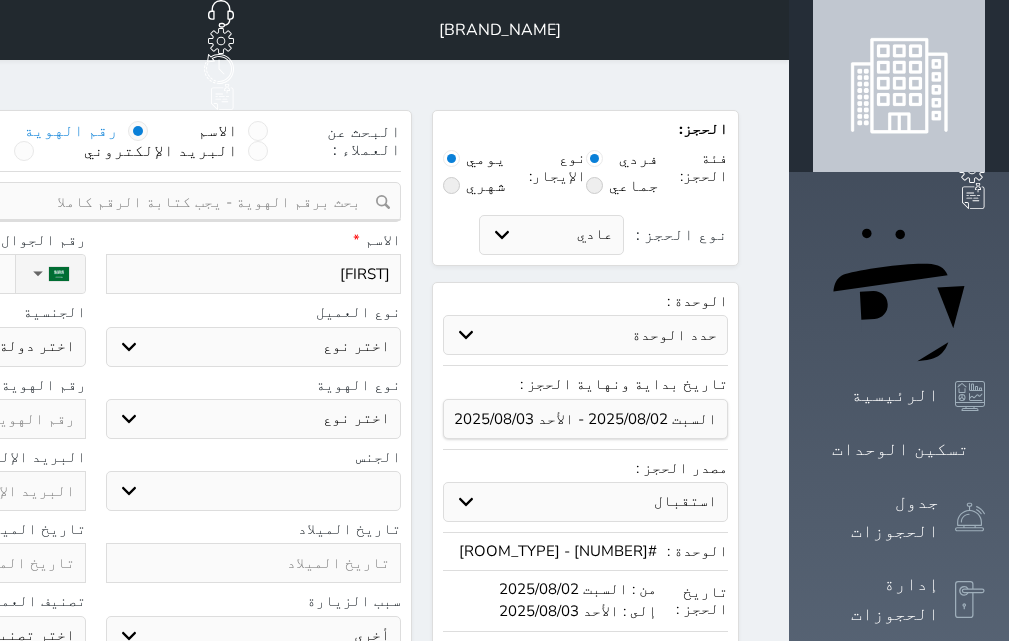 type on "[FIRST]" 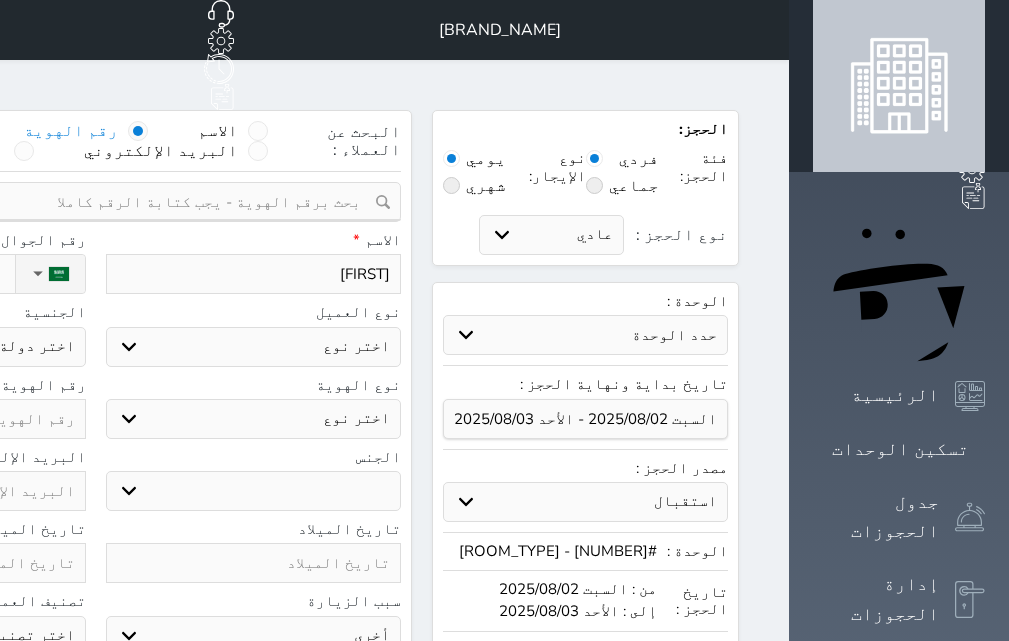 select 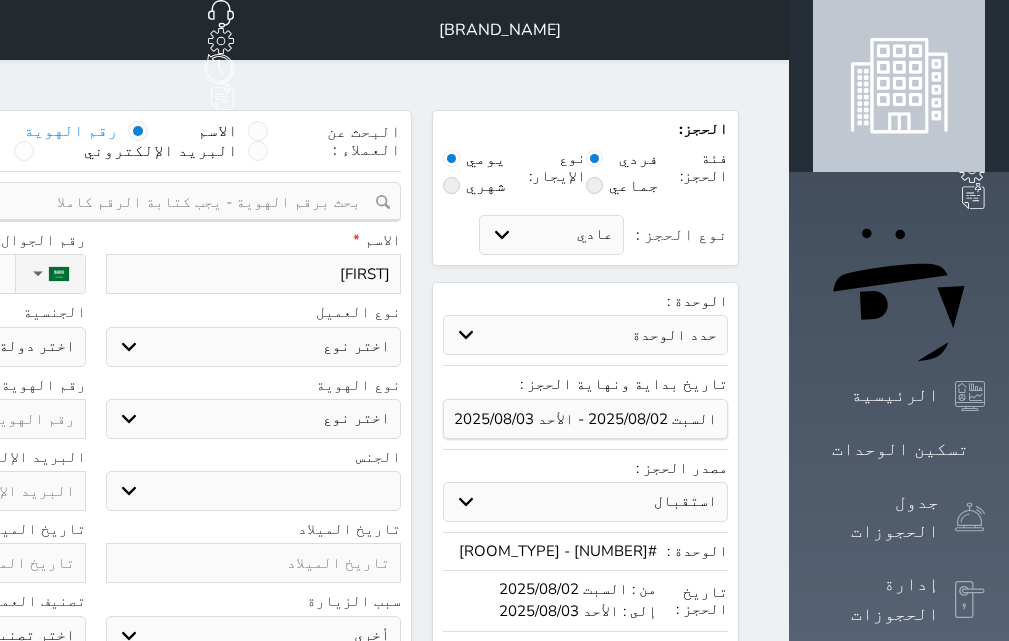 type on "[FIRST]" 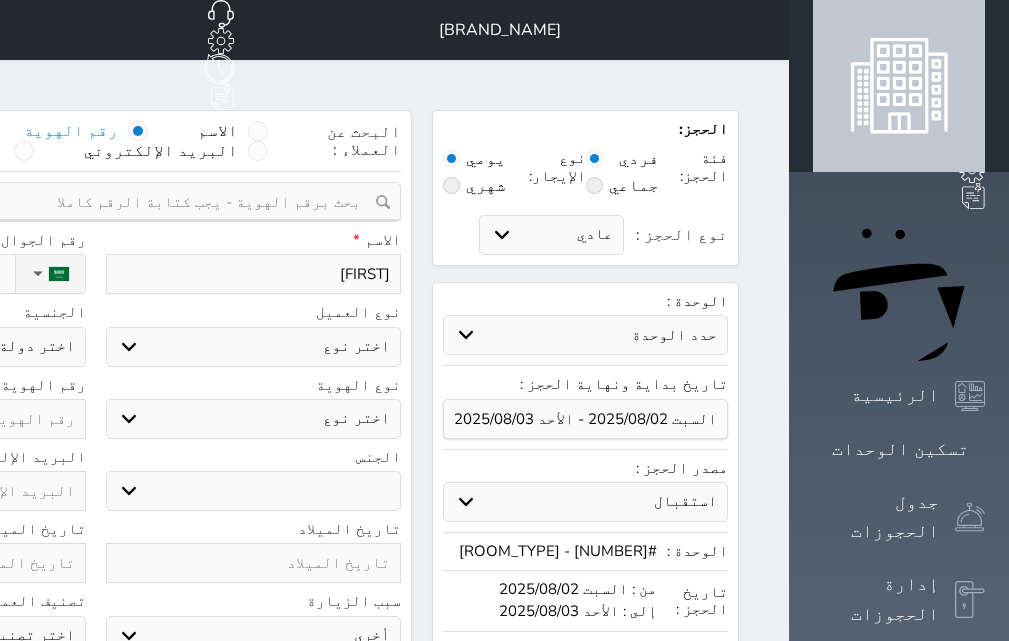 select 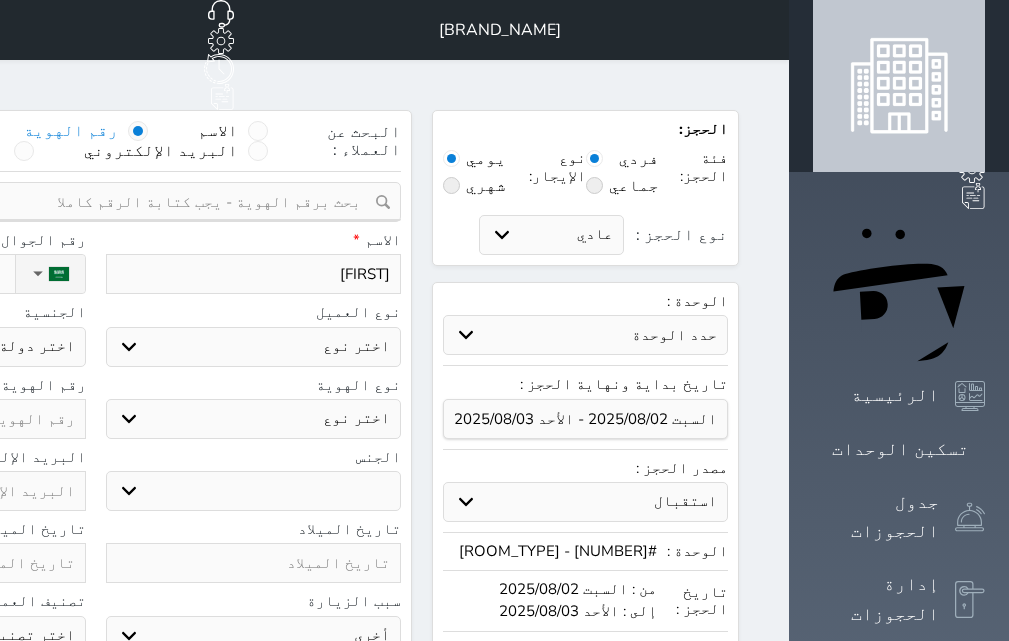 type on "[FIRST] [LAST]" 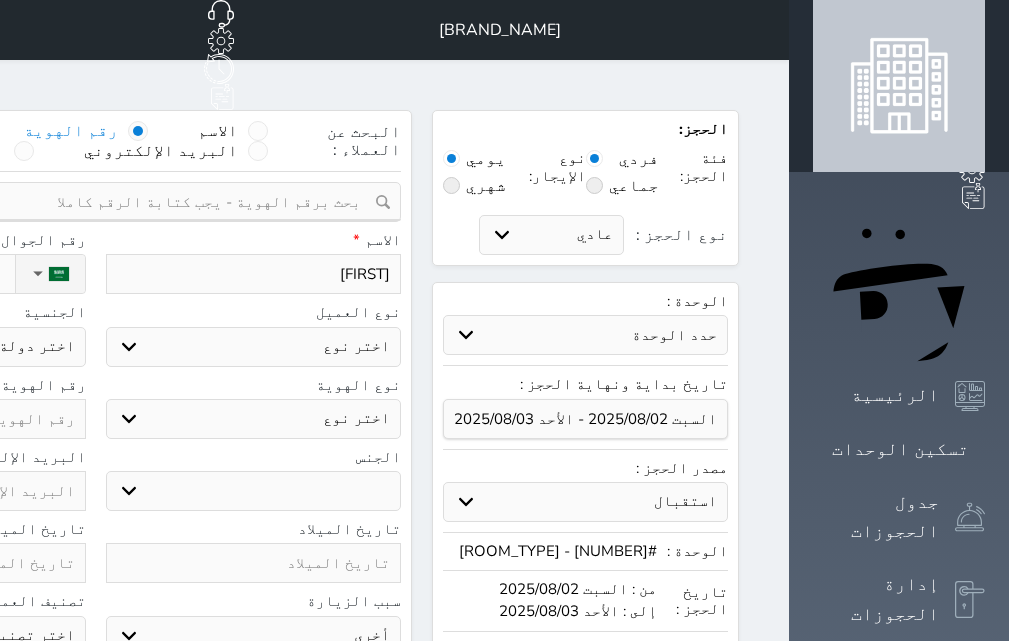 select 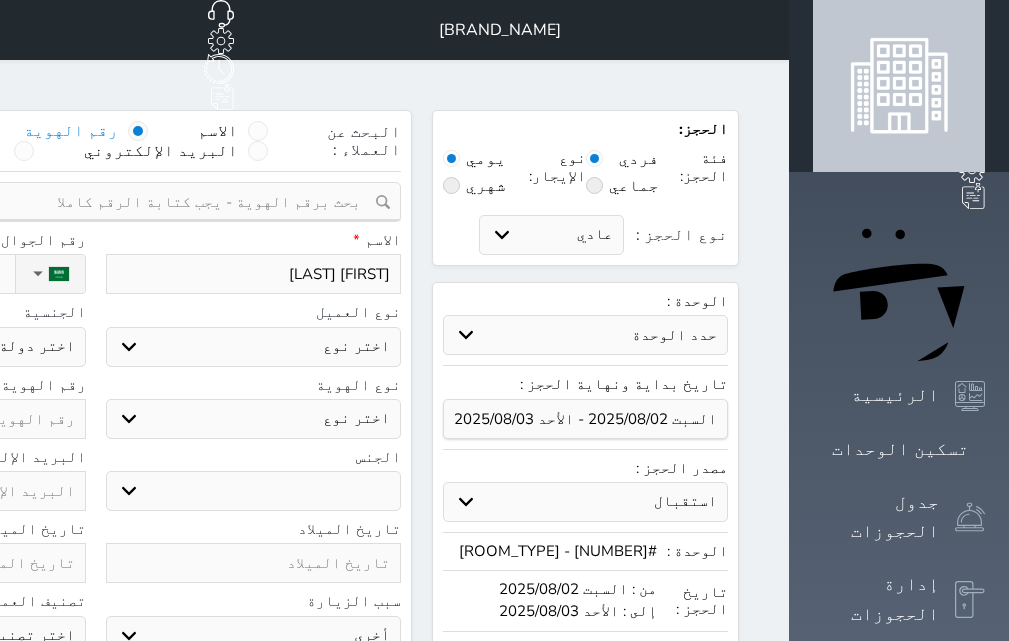 type on "[FIRST] [LAST]" 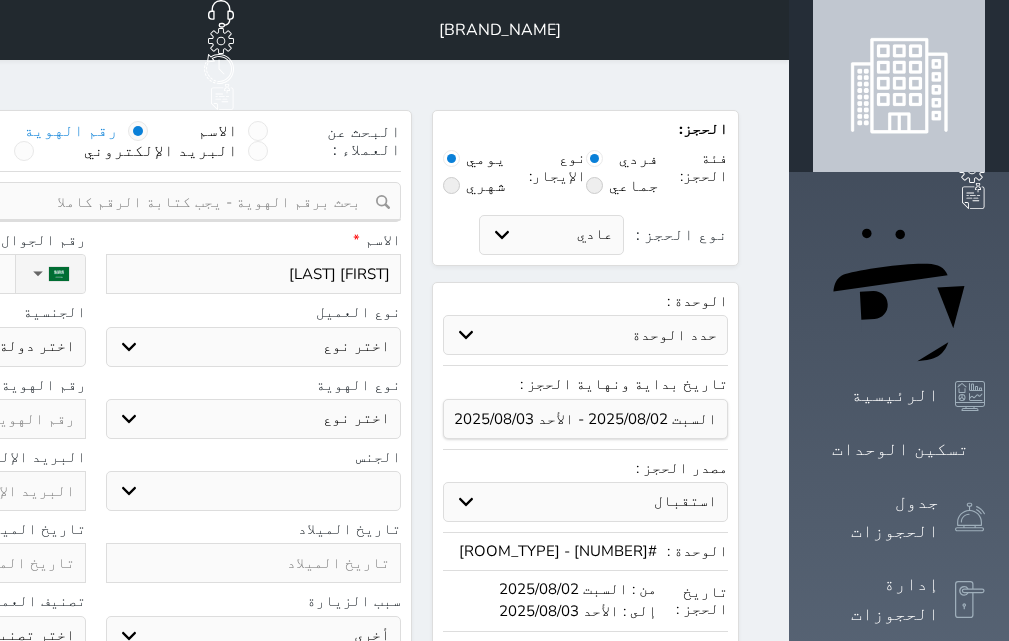 select 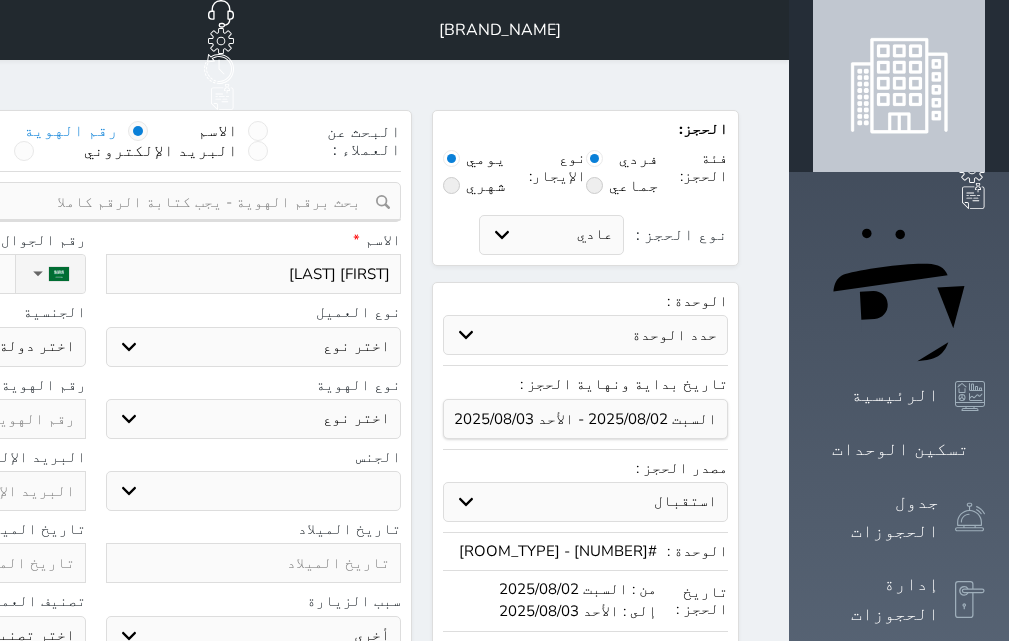 type on "[FIRST] [LAST]" 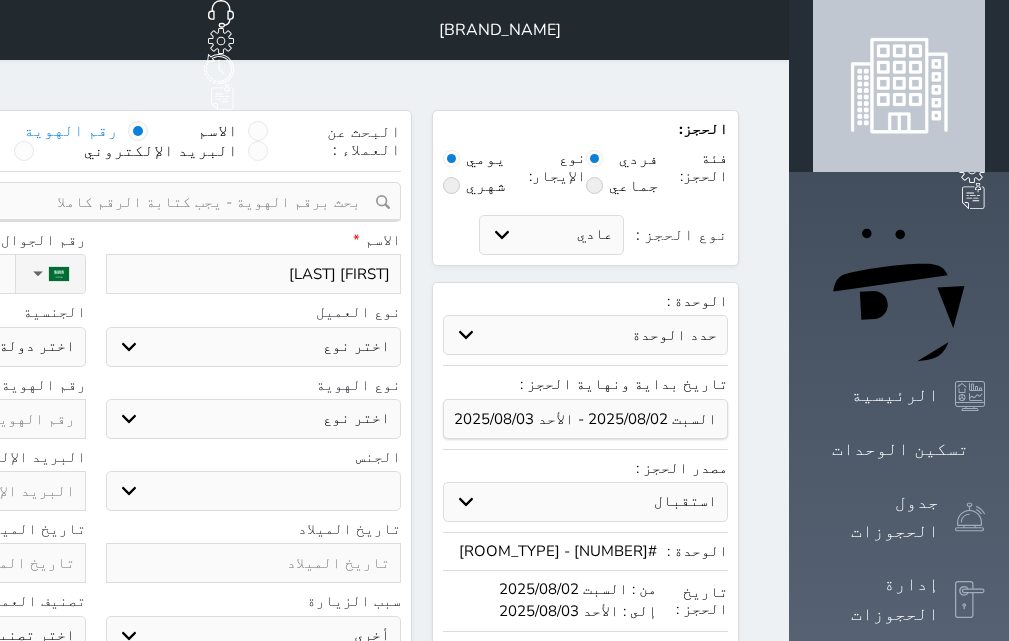 select 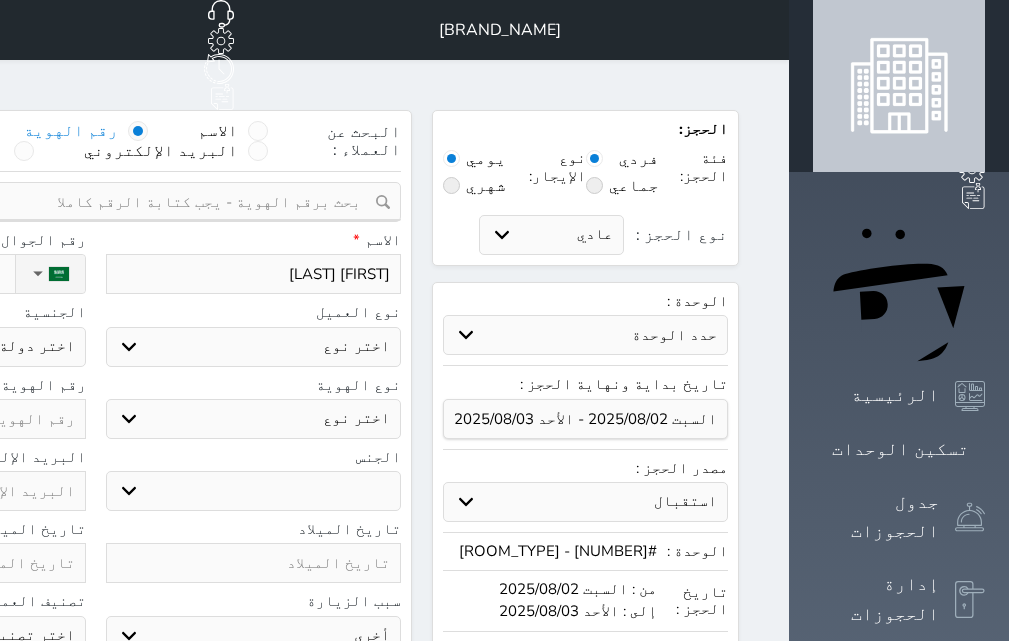 type on "[FIRST] [LAST]" 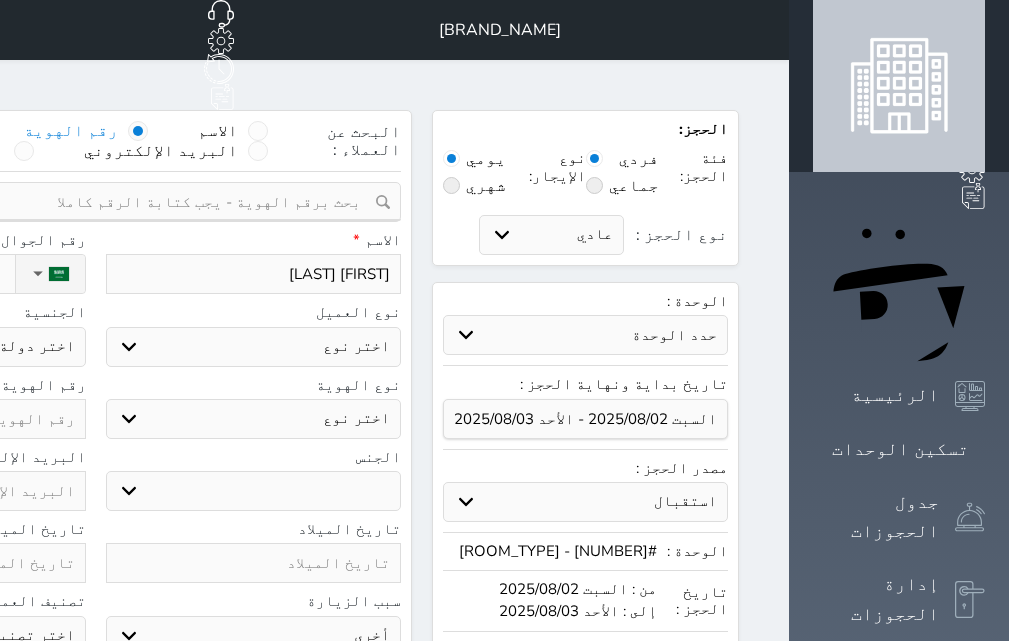 select 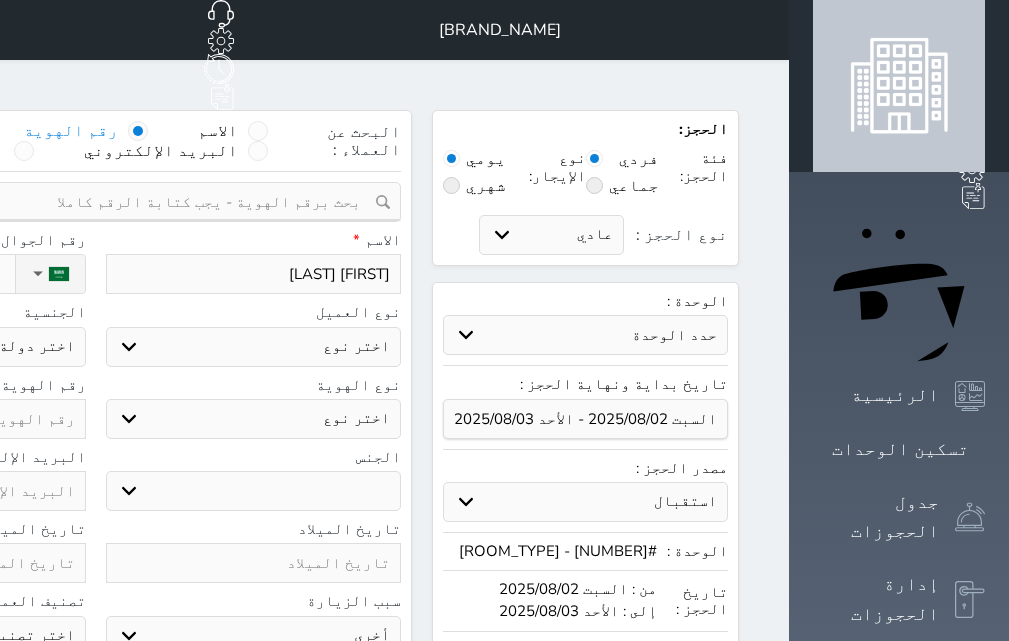 type on "0" 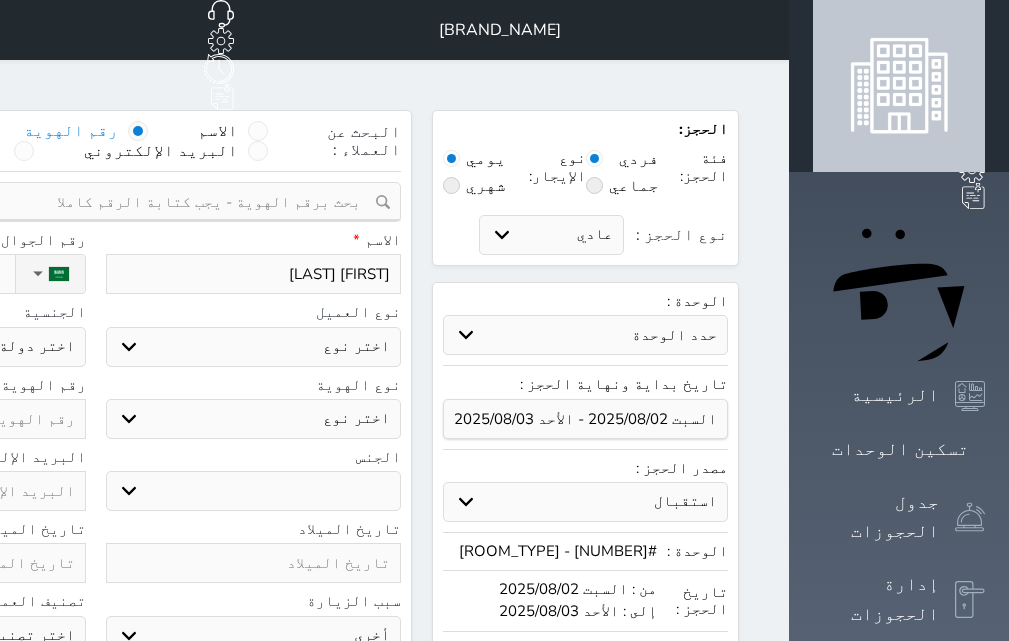 select 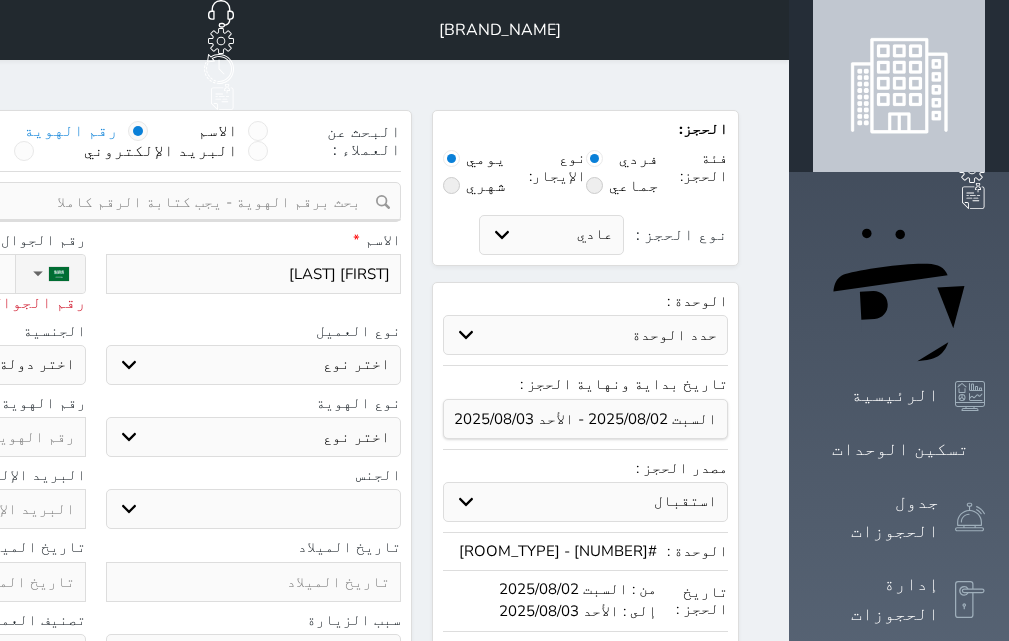 type on "05" 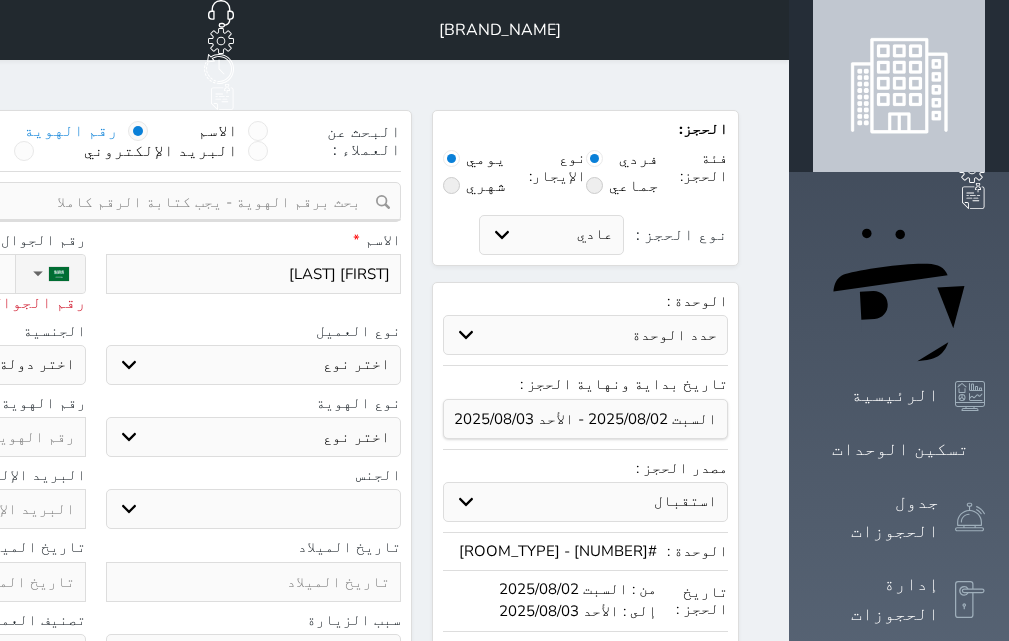 type on "054" 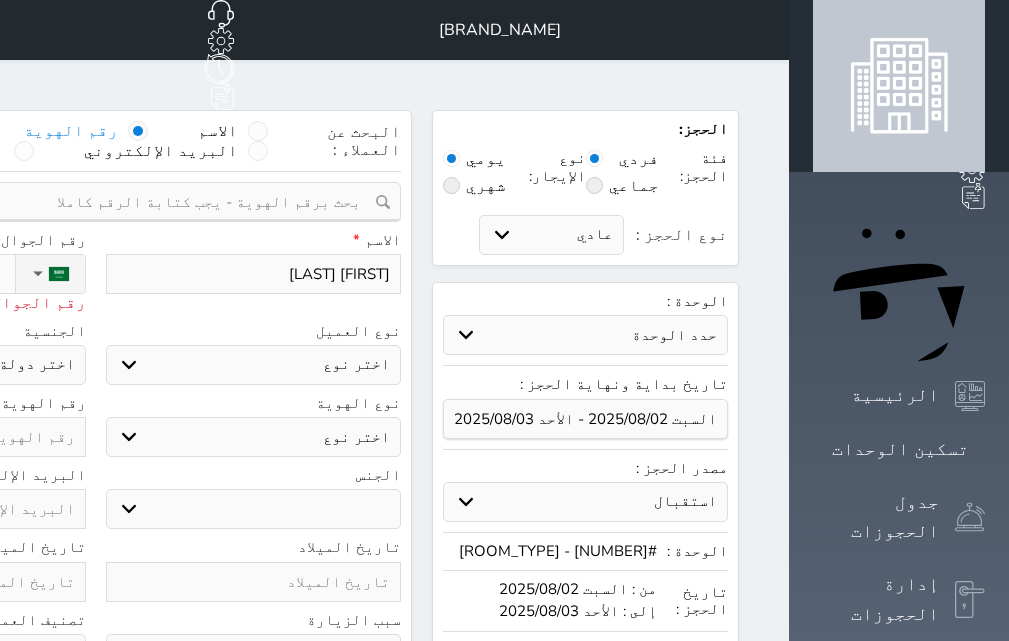 select 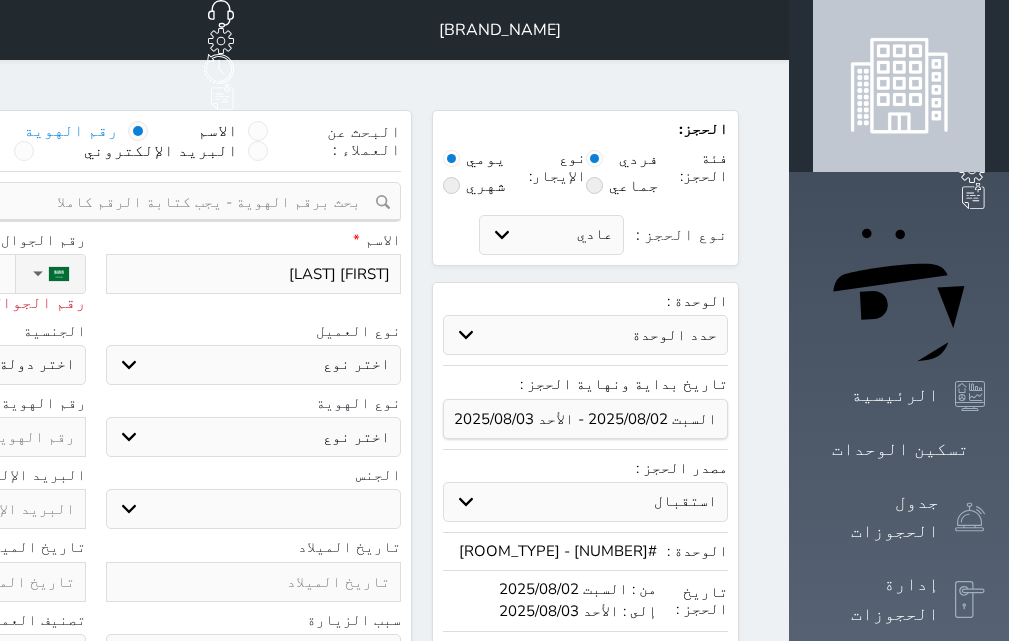 type on "05459" 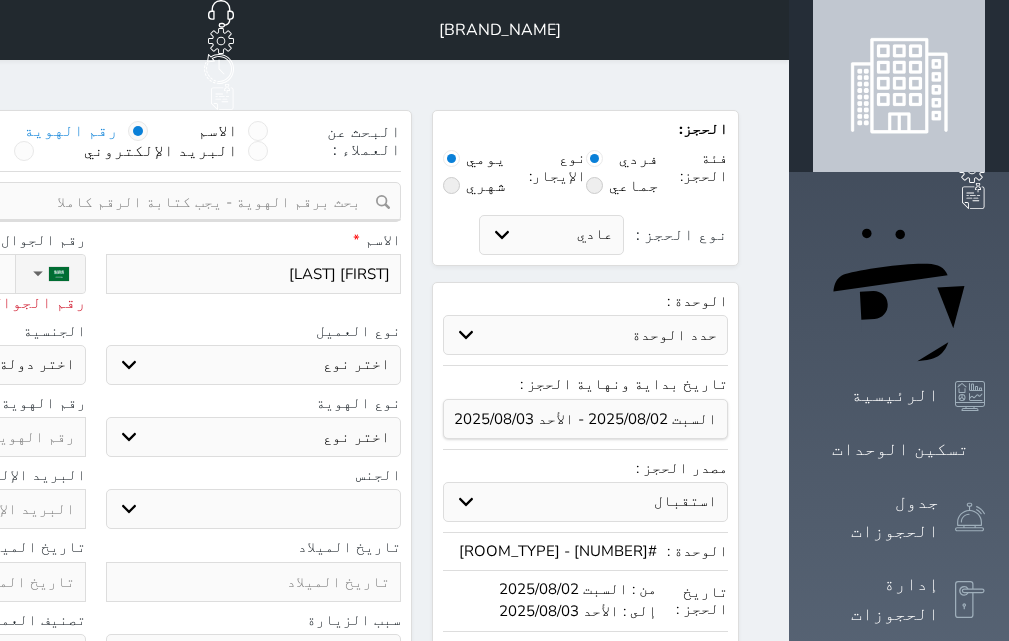 select 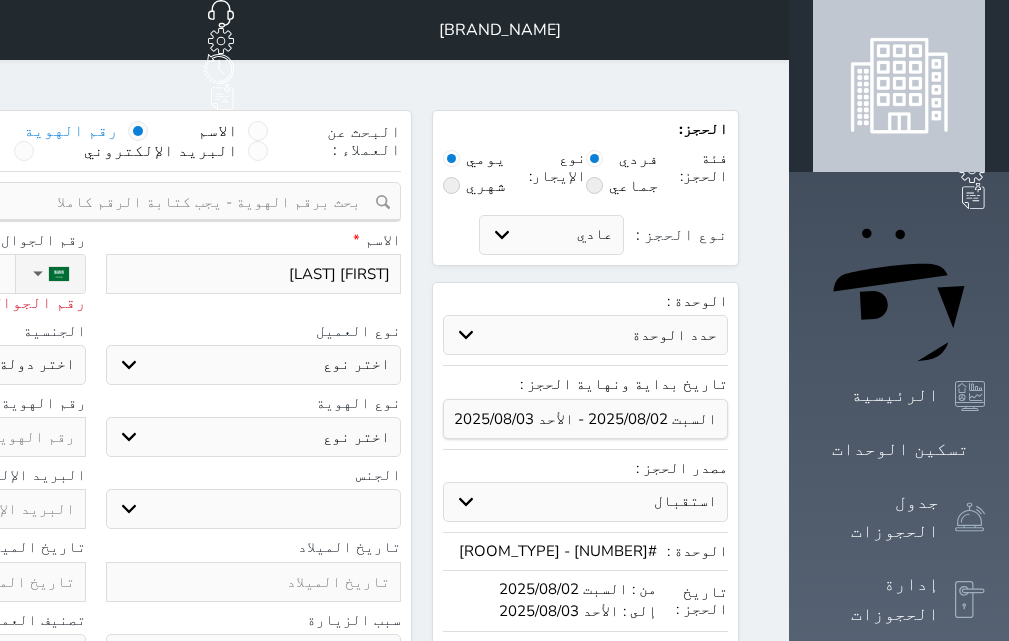 type on "[PHONE]" 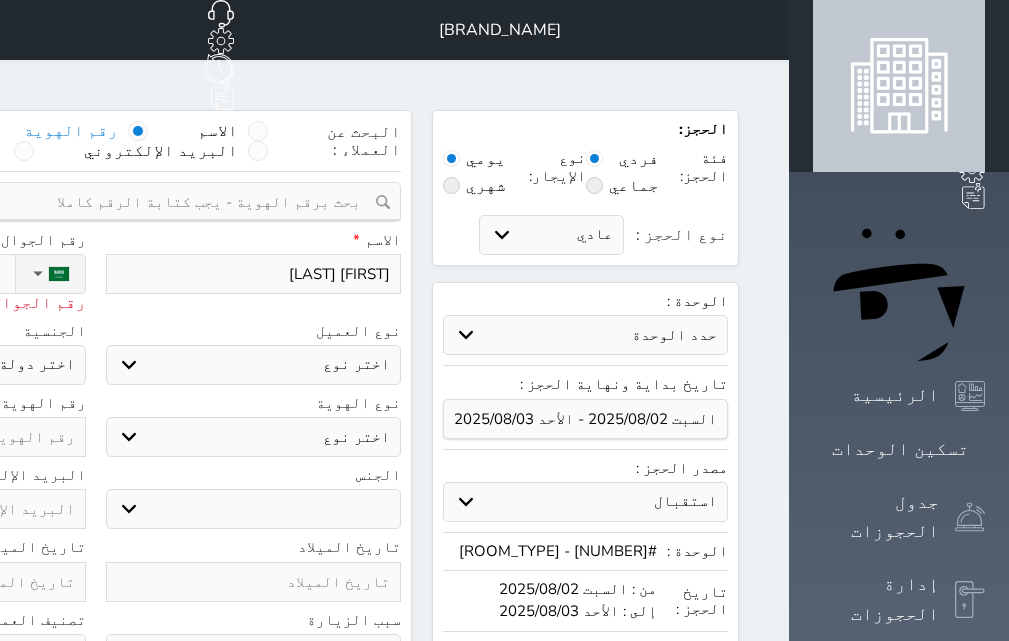select 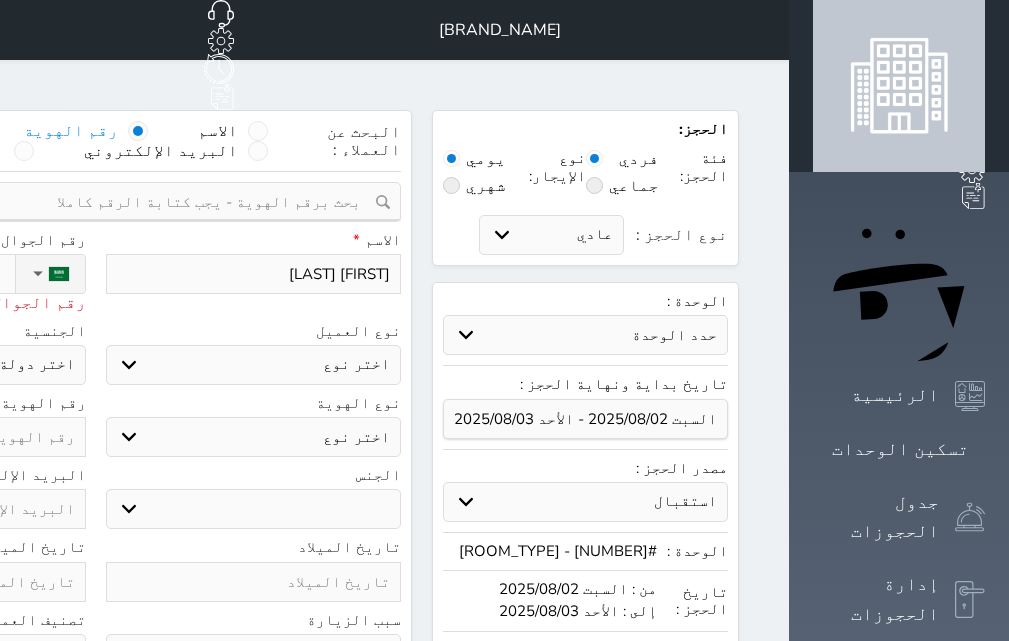 type on "[PHONE]" 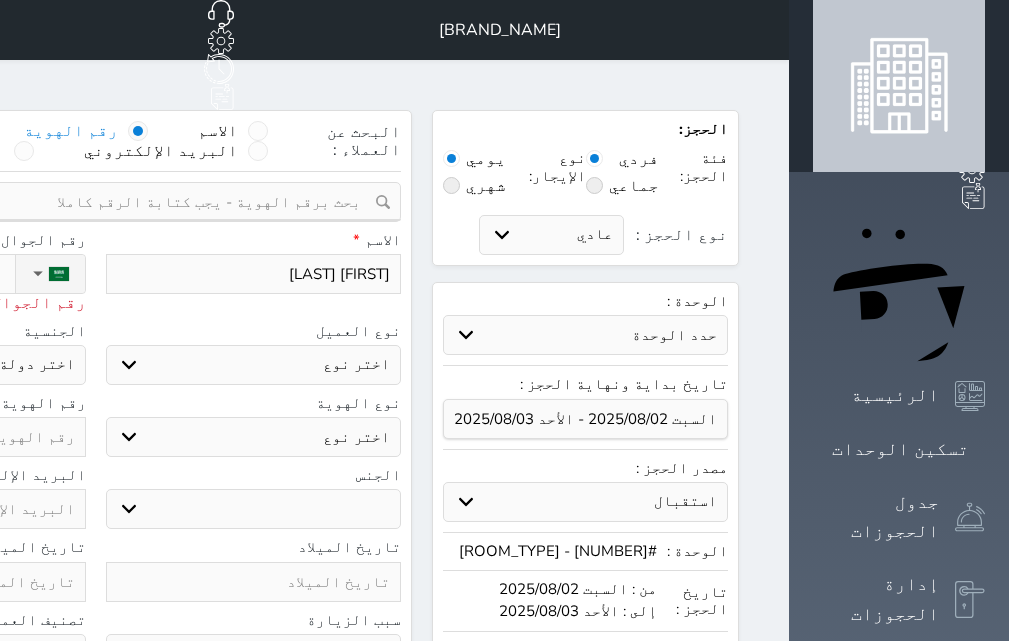 select 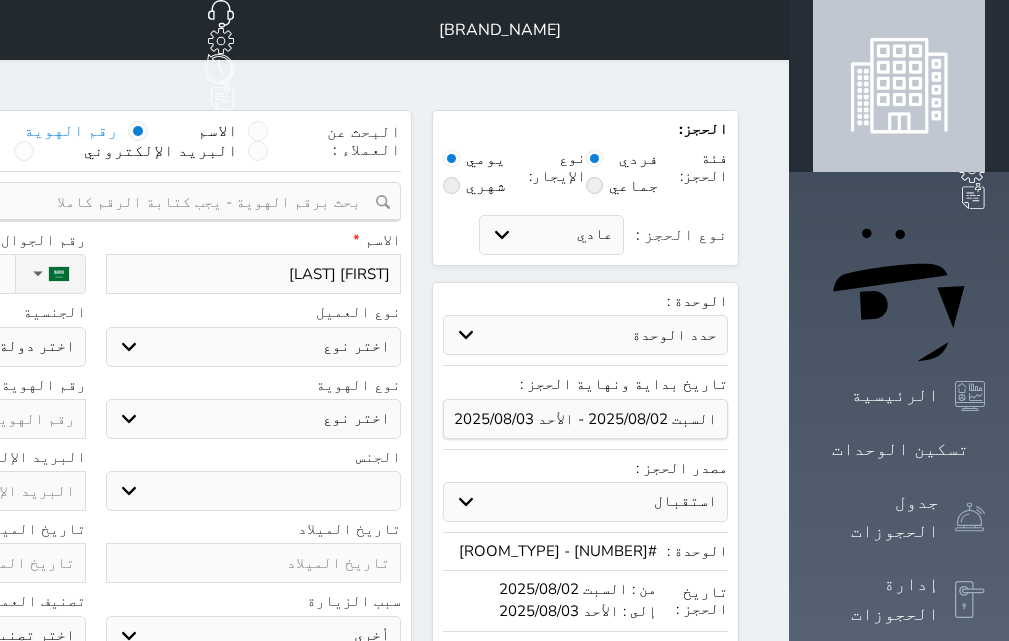 type on "[PHONE]" 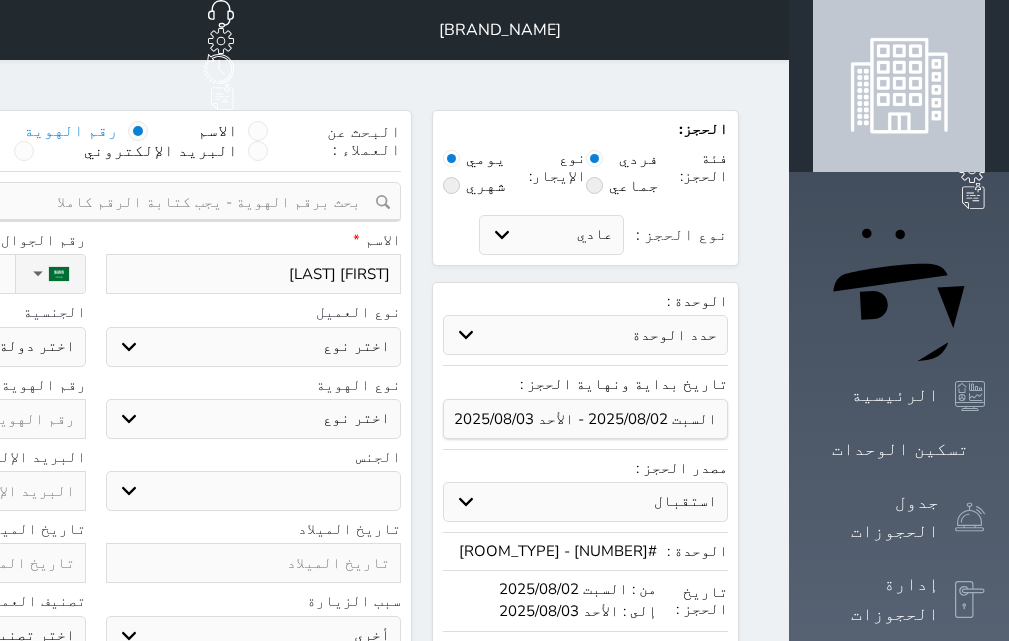 select 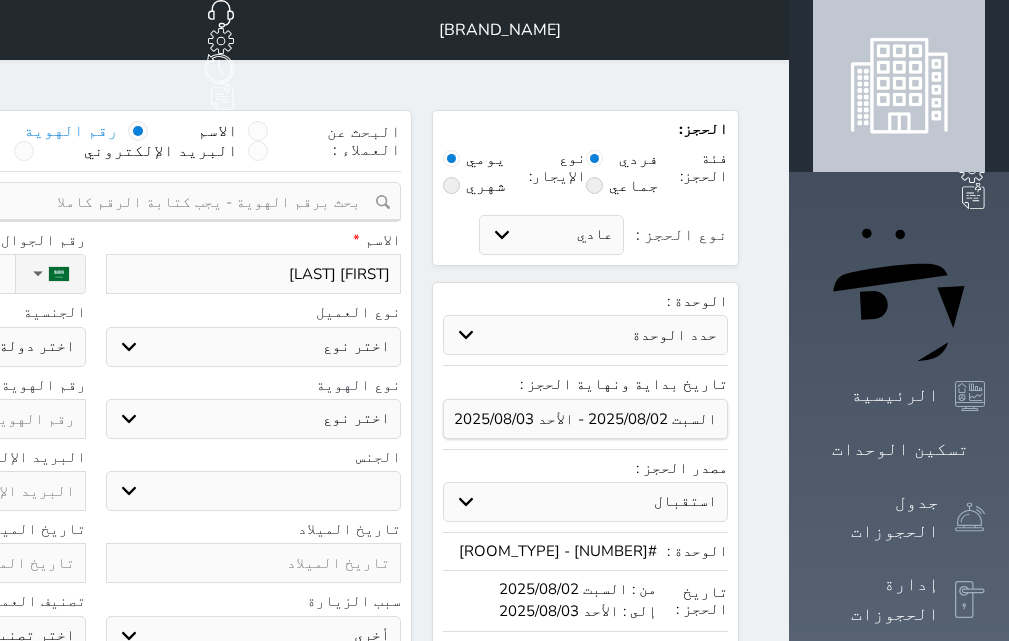select 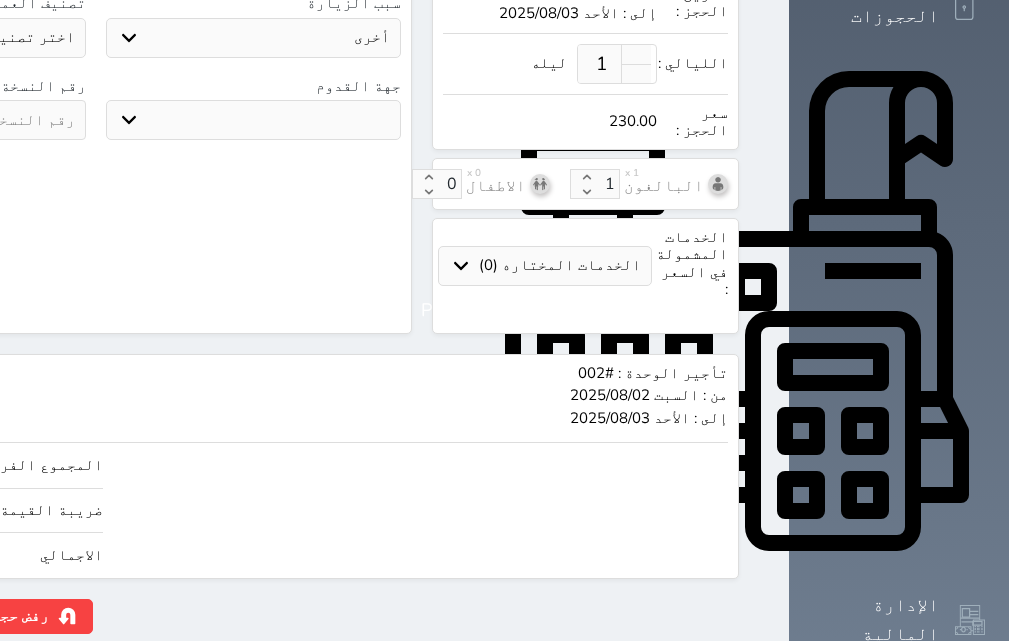 scroll, scrollTop: 600, scrollLeft: 0, axis: vertical 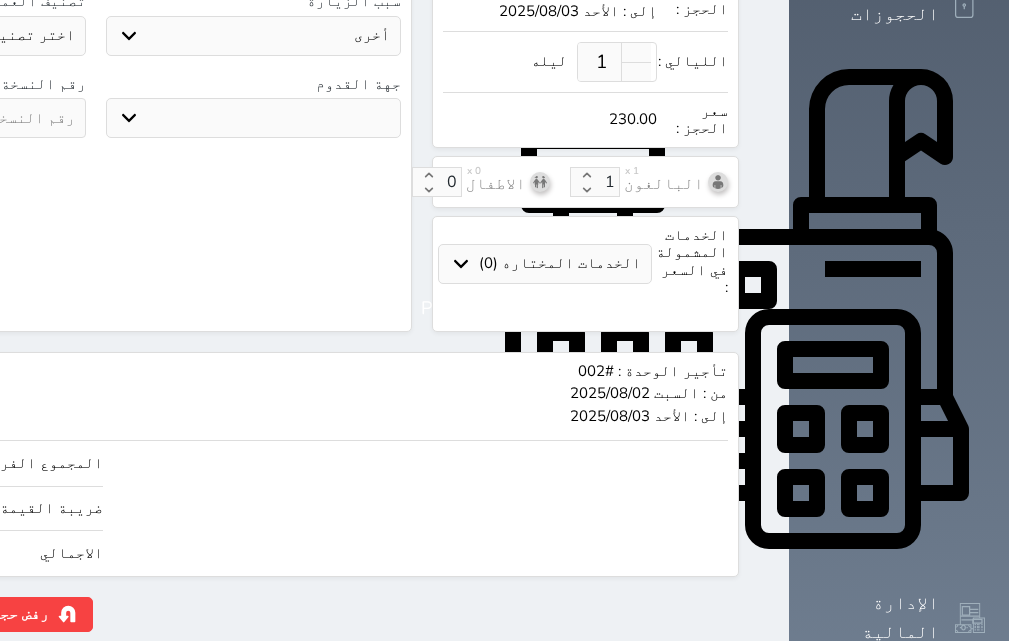 drag, startPoint x: 55, startPoint y: 500, endPoint x: 246, endPoint y: 484, distance: 191.66899 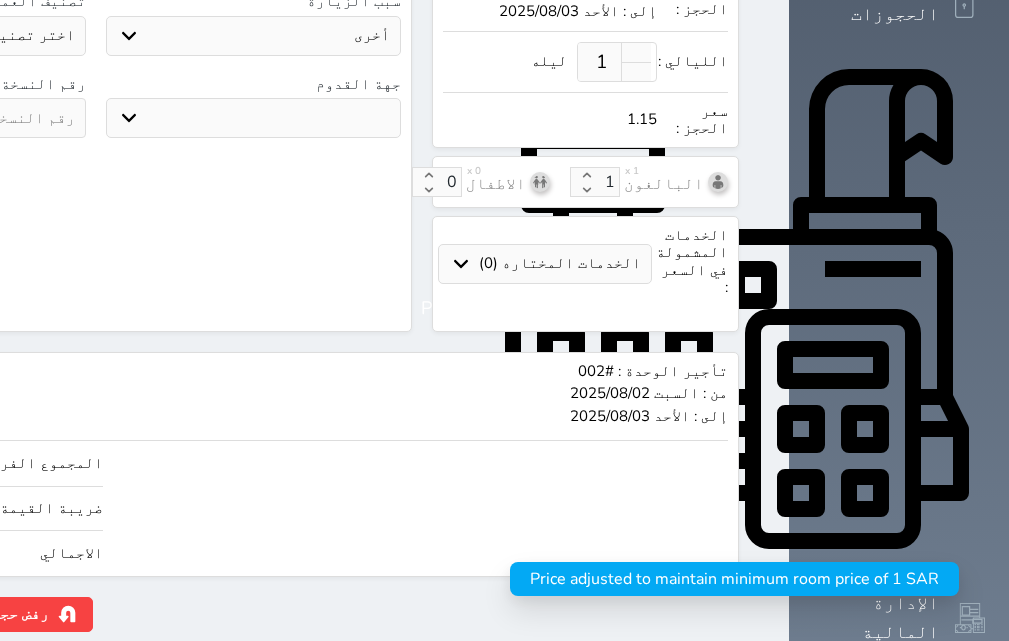 click on "المجموع الفرعي   [PRICE]     ضريبة القيمة المضافة (15%)    [PRICE]      الاجمالي   [PRICE]" at bounding box center (259, 503) 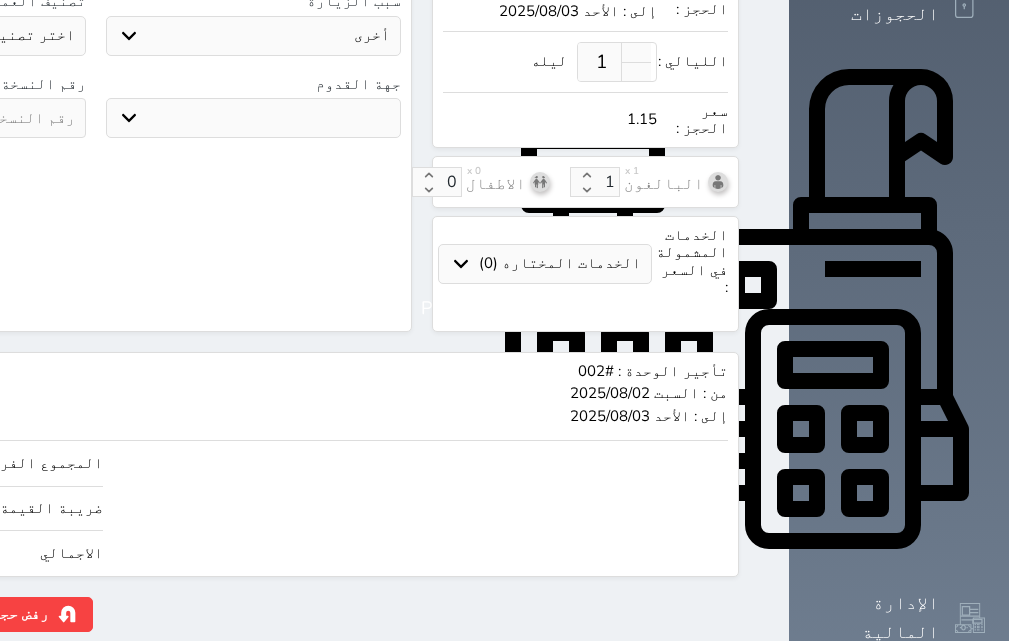 click on "حجز" at bounding box center [-128, 614] 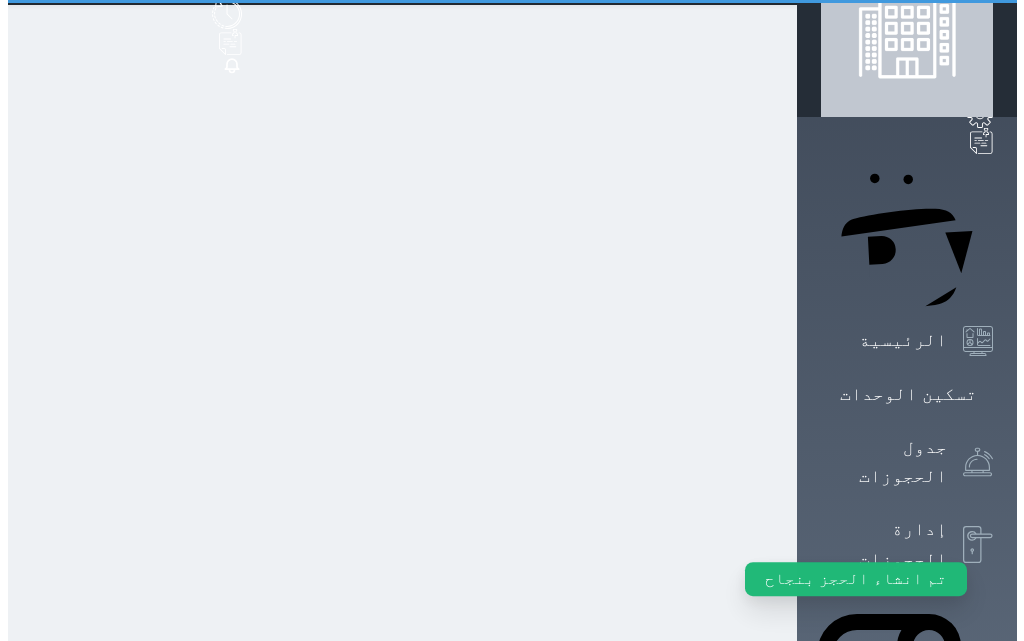 scroll, scrollTop: 0, scrollLeft: 0, axis: both 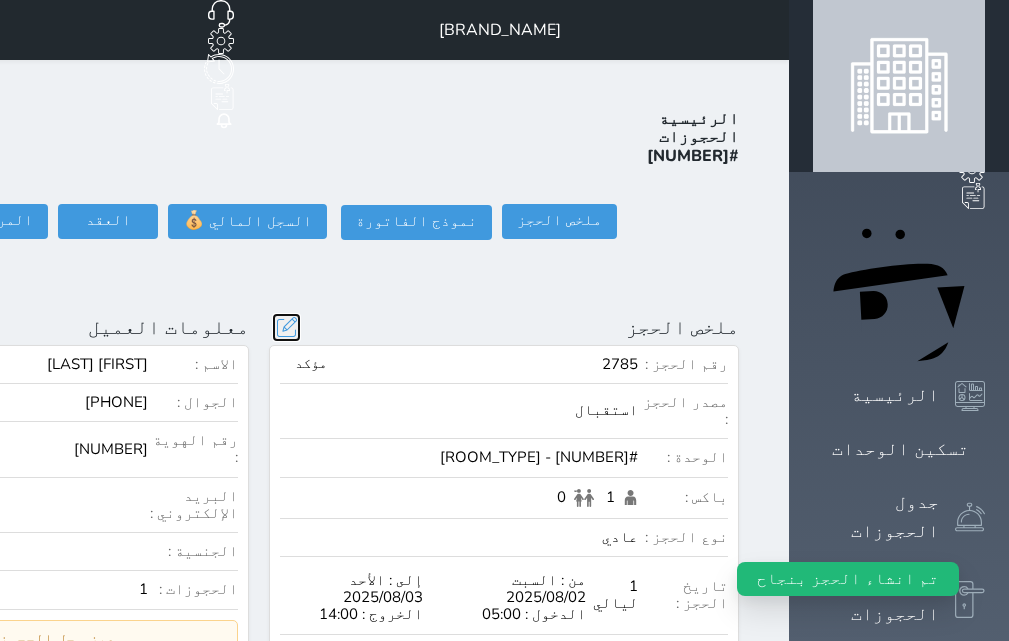 click at bounding box center [286, 327] 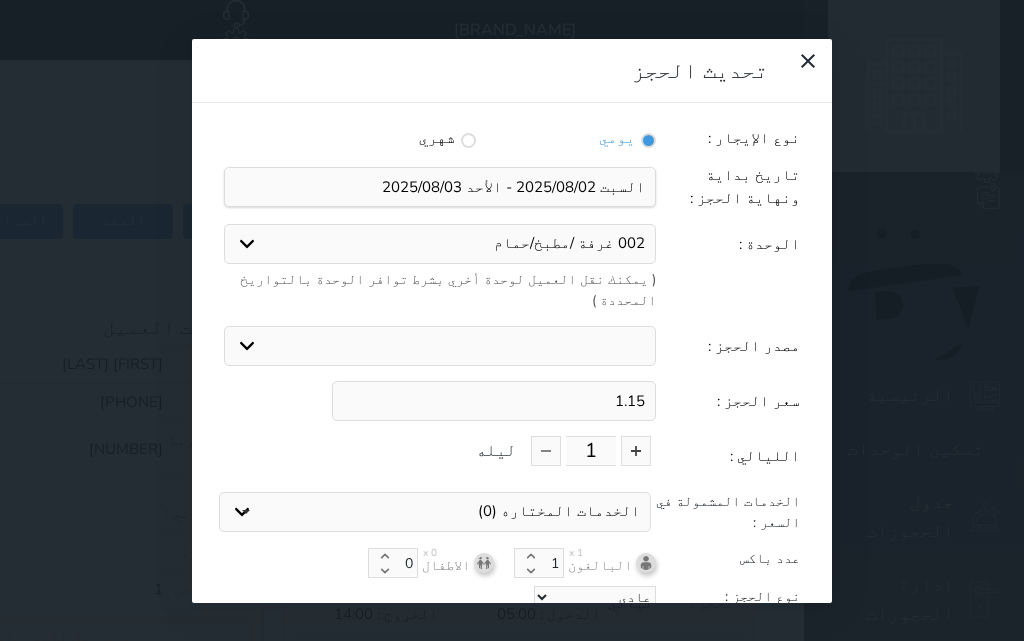 drag, startPoint x: 603, startPoint y: 338, endPoint x: 693, endPoint y: 333, distance: 90.13878 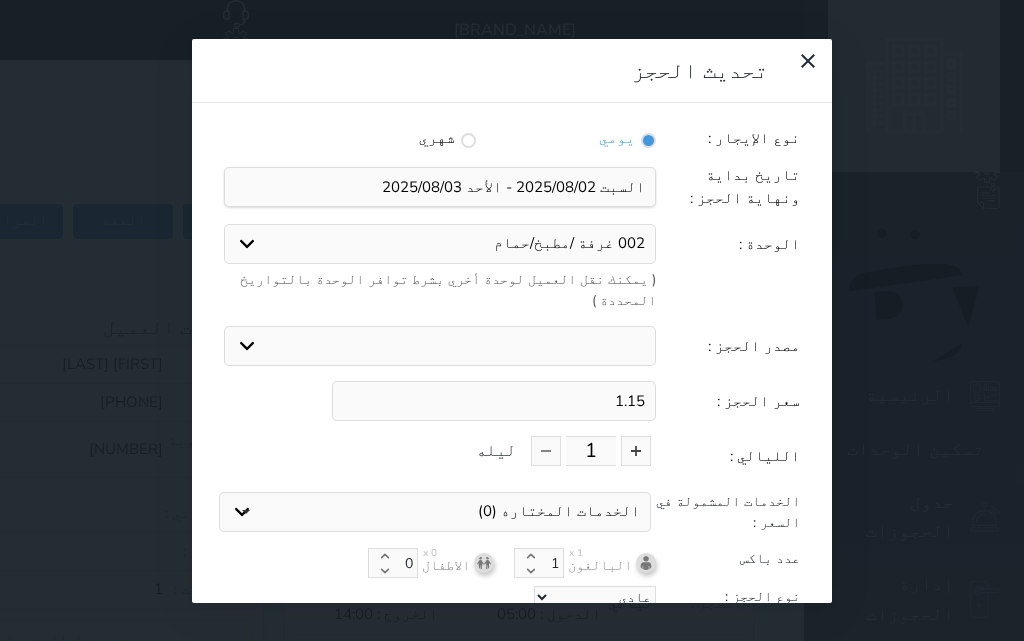 click on "سعر الحجز :   [PRICE]" at bounding box center (512, 401) 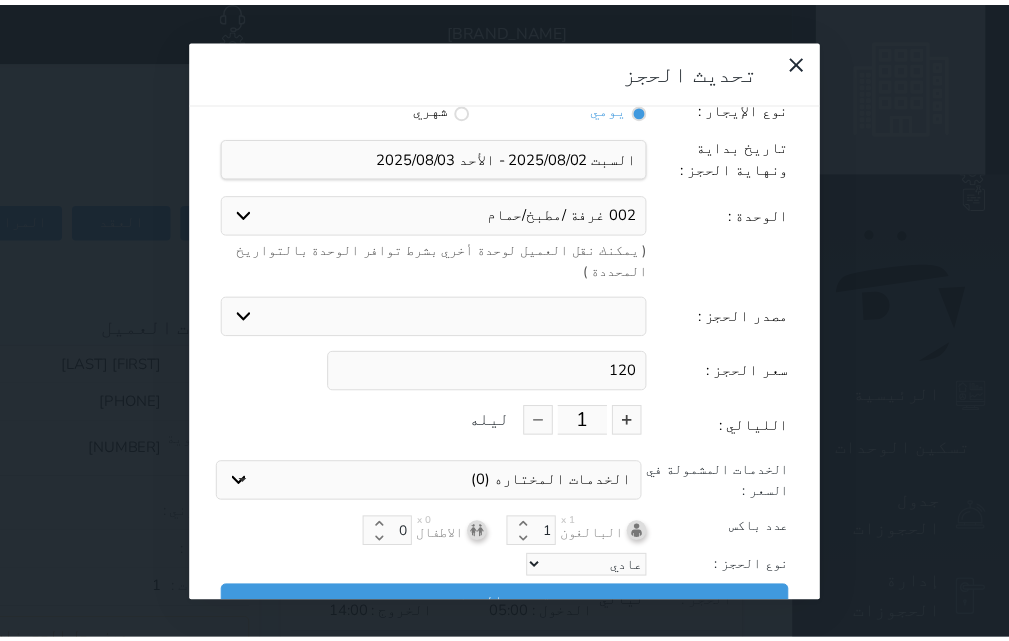 scroll, scrollTop: 45, scrollLeft: 0, axis: vertical 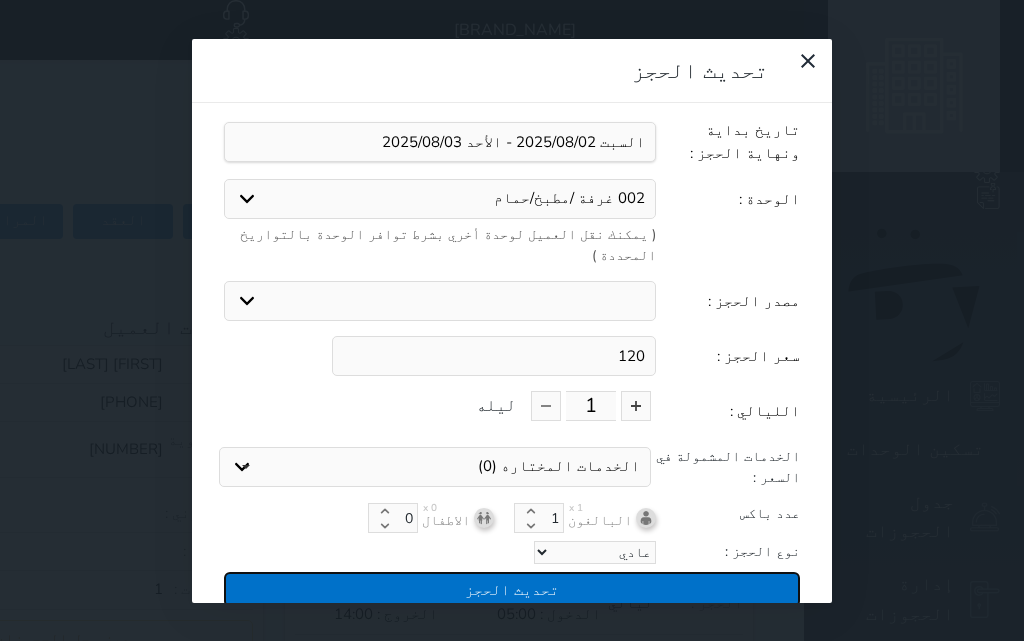 click on "تحديث الحجز" at bounding box center [512, 589] 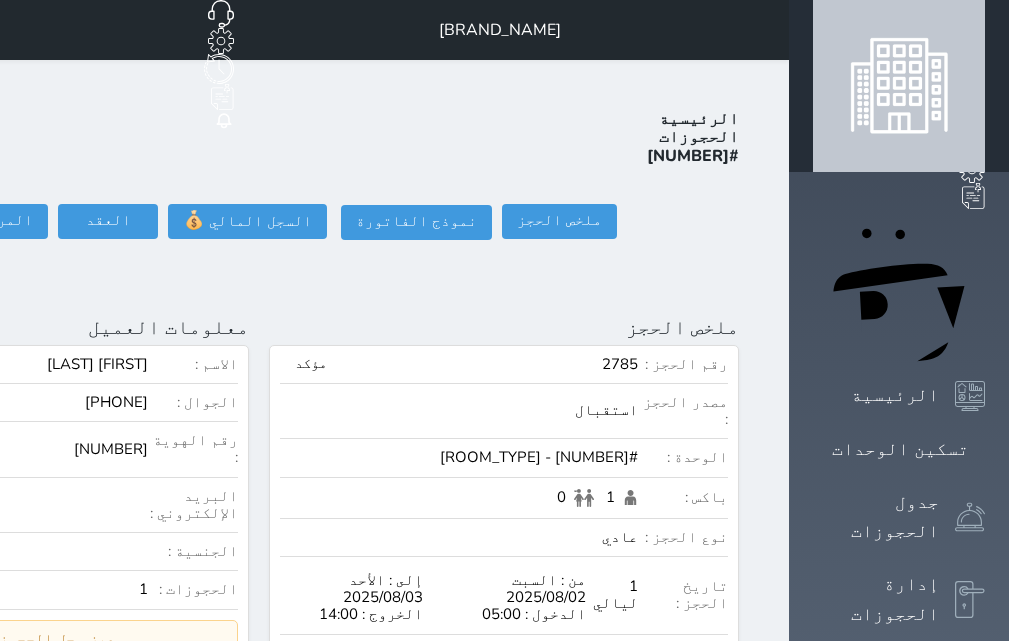 click on "تسجيل دخول" at bounding box center (-154, 221) 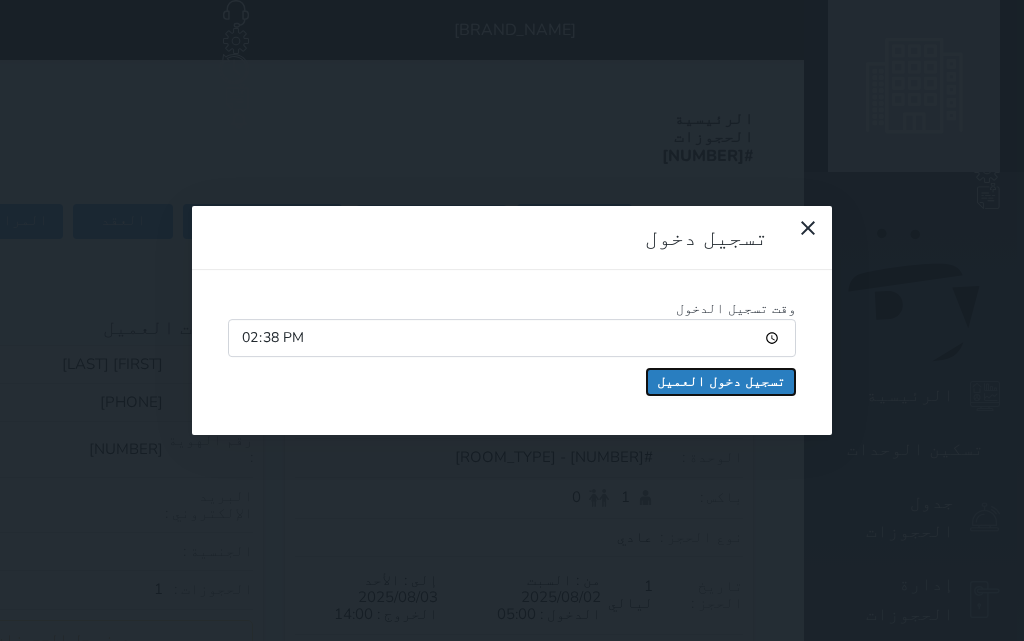 click on "تسجيل دخول العميل" at bounding box center (721, 382) 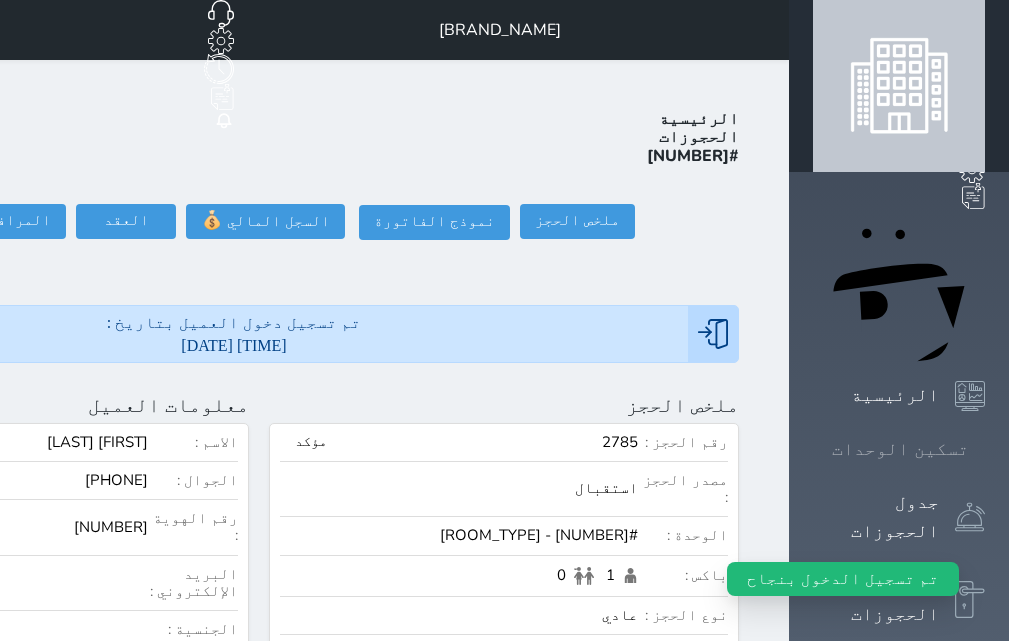 click on "تسكين الوحدات" at bounding box center (900, 449) 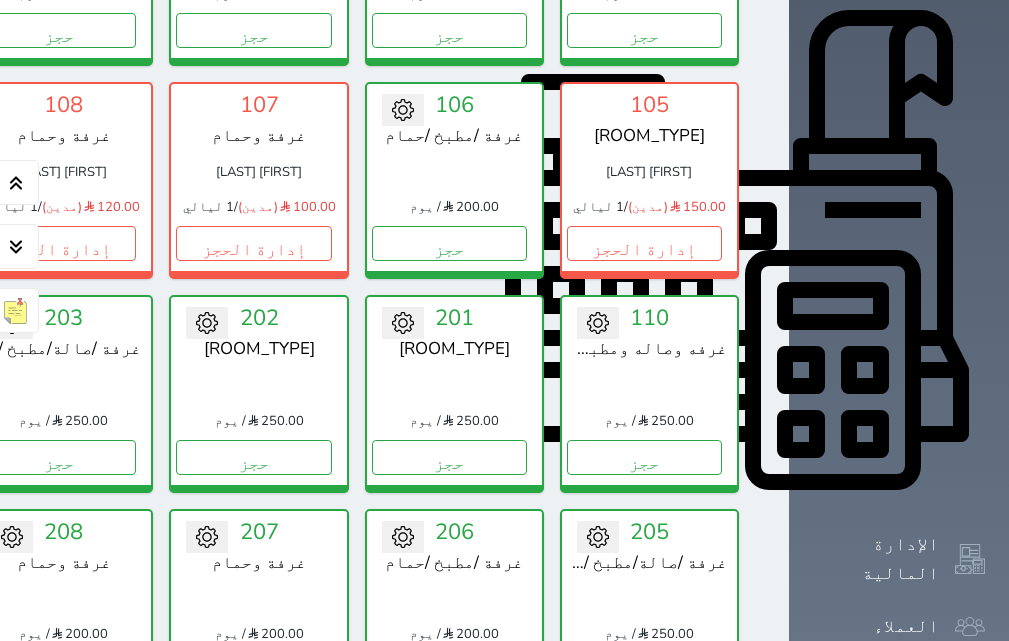 scroll, scrollTop: 657, scrollLeft: 0, axis: vertical 